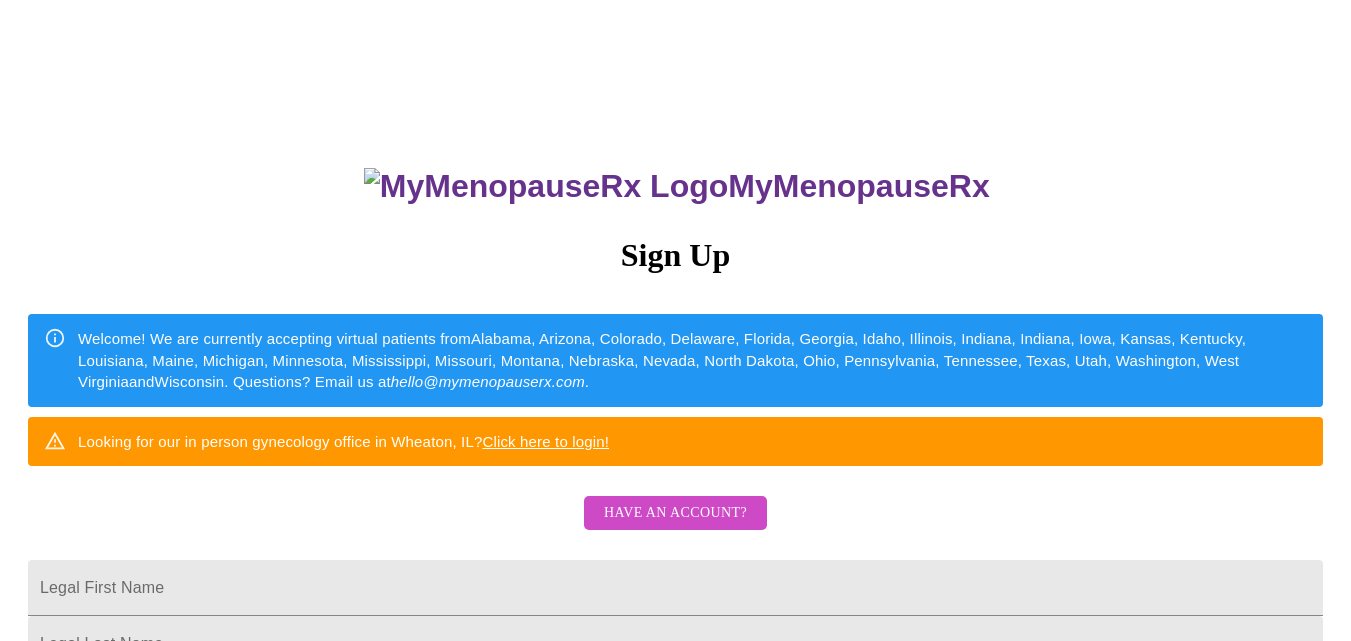 scroll, scrollTop: 0, scrollLeft: 0, axis: both 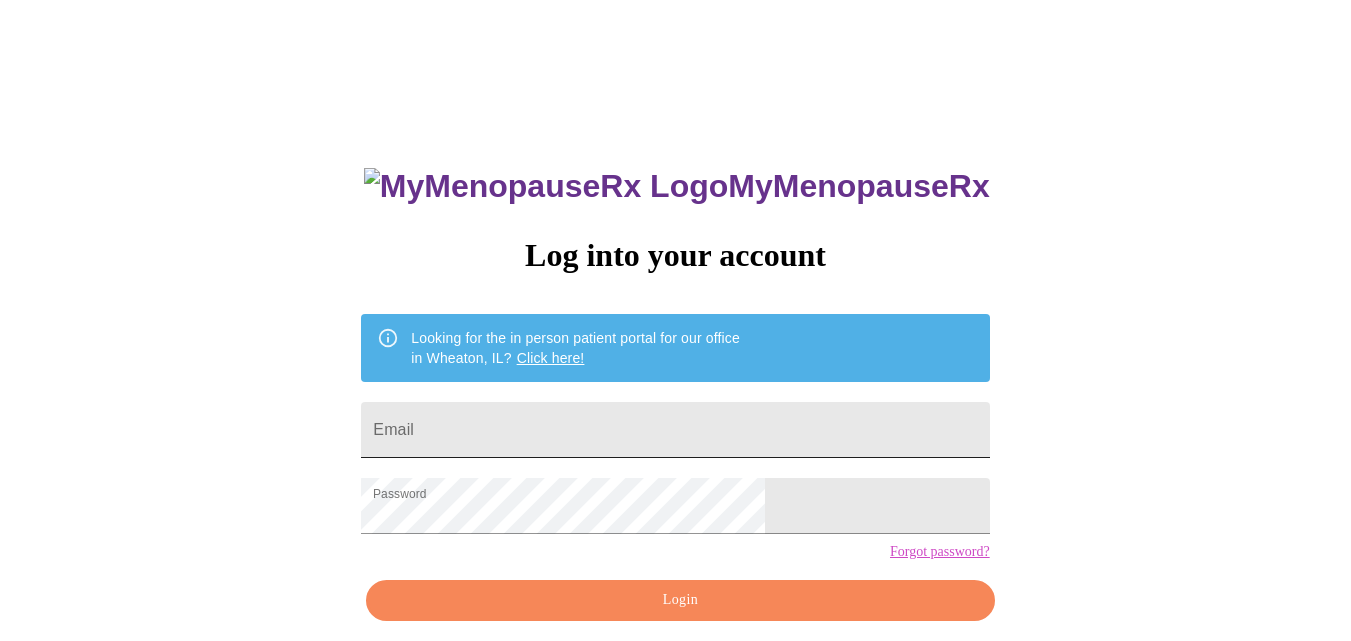 click on "Email" at bounding box center [675, 430] 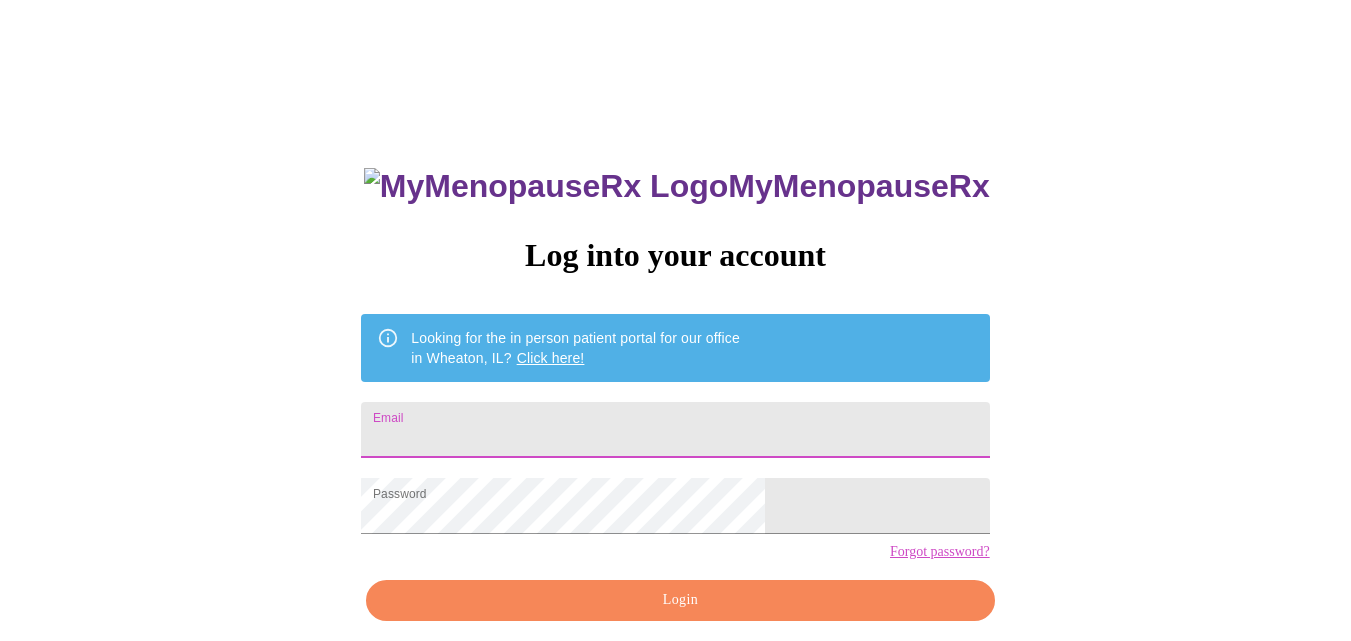 click on "Email" at bounding box center (675, 430) 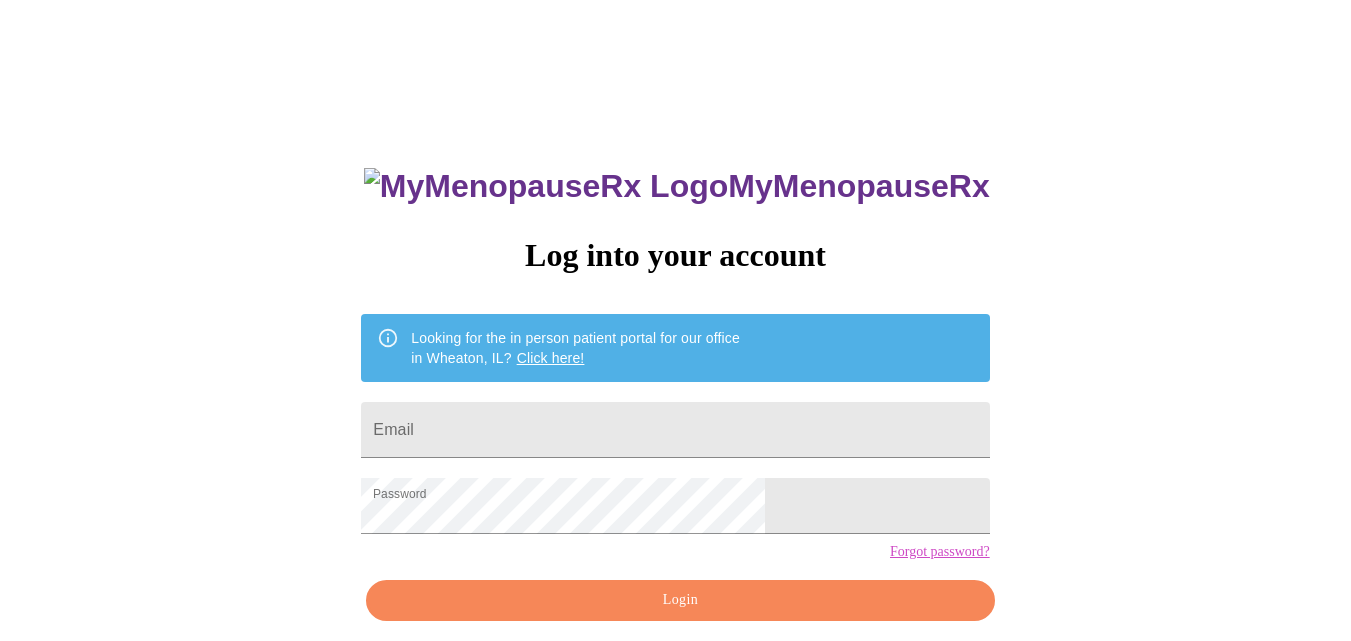click on "Email" at bounding box center [675, 430] 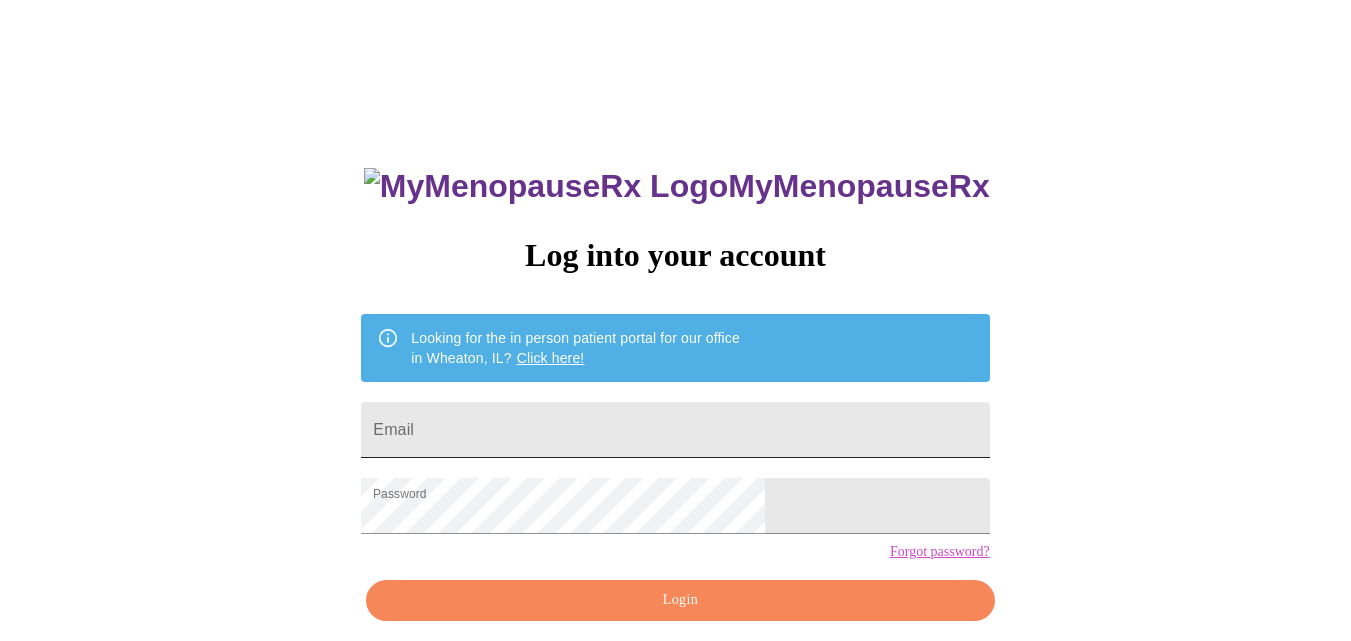 click on "Email" at bounding box center [675, 430] 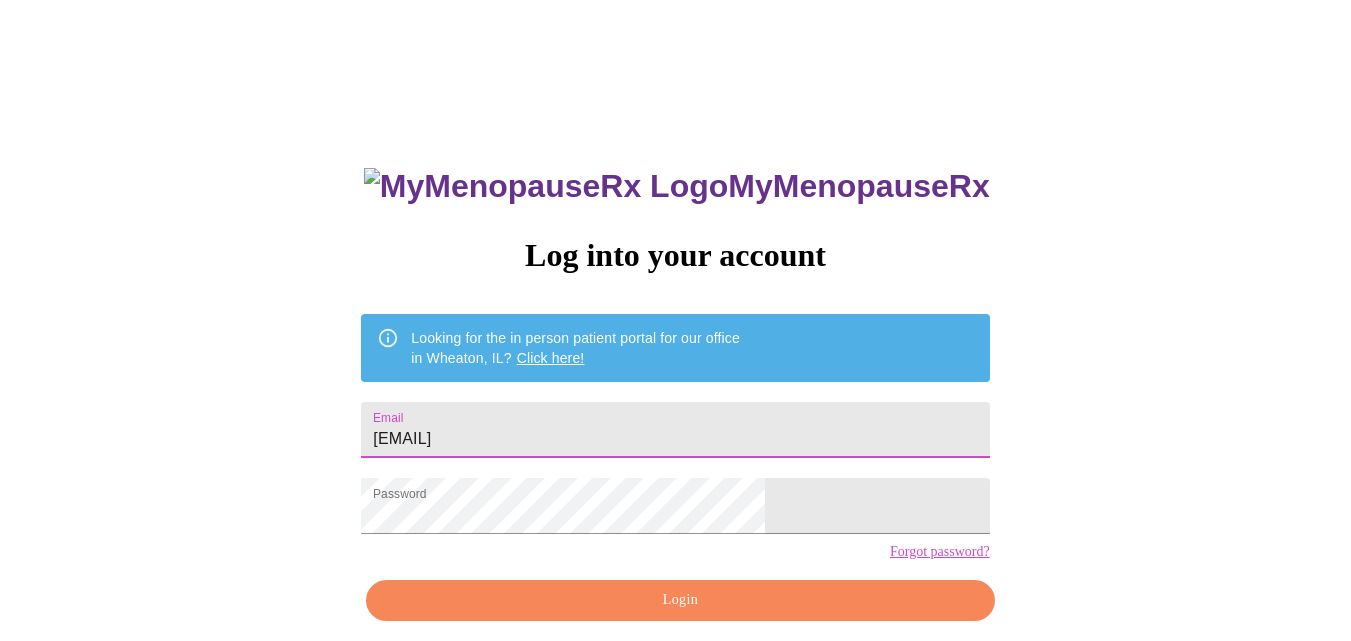 type on "[EMAIL]" 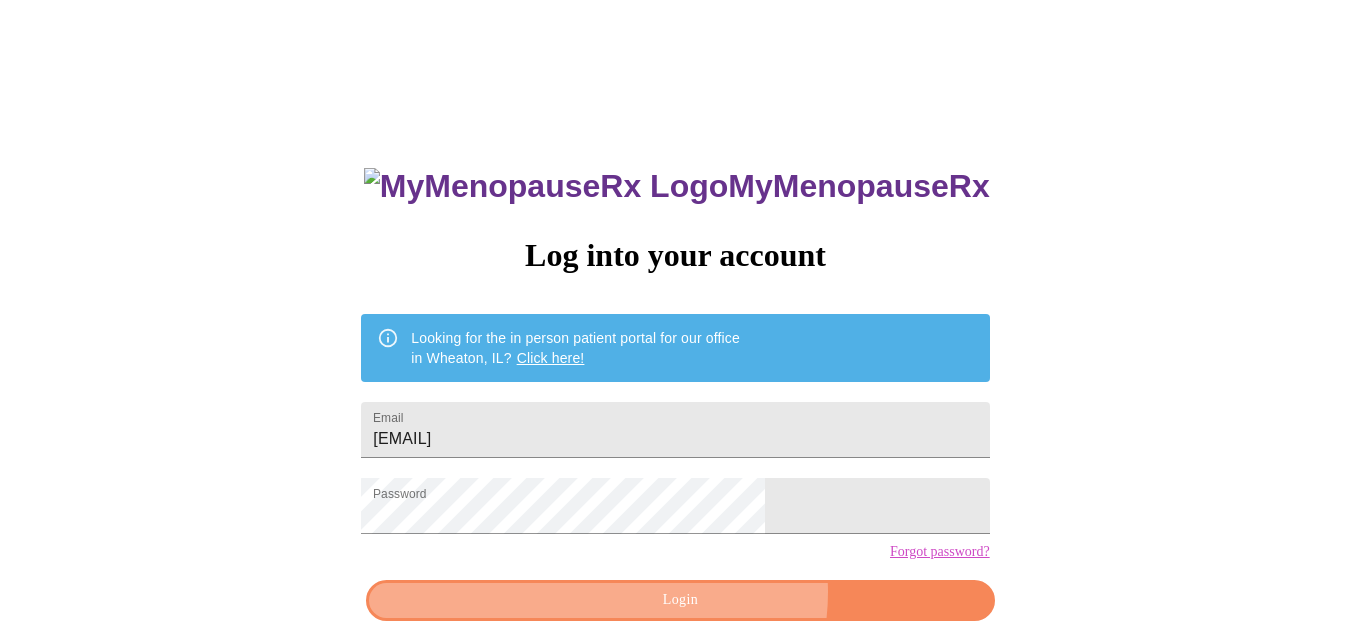 click on "Login" at bounding box center (680, 600) 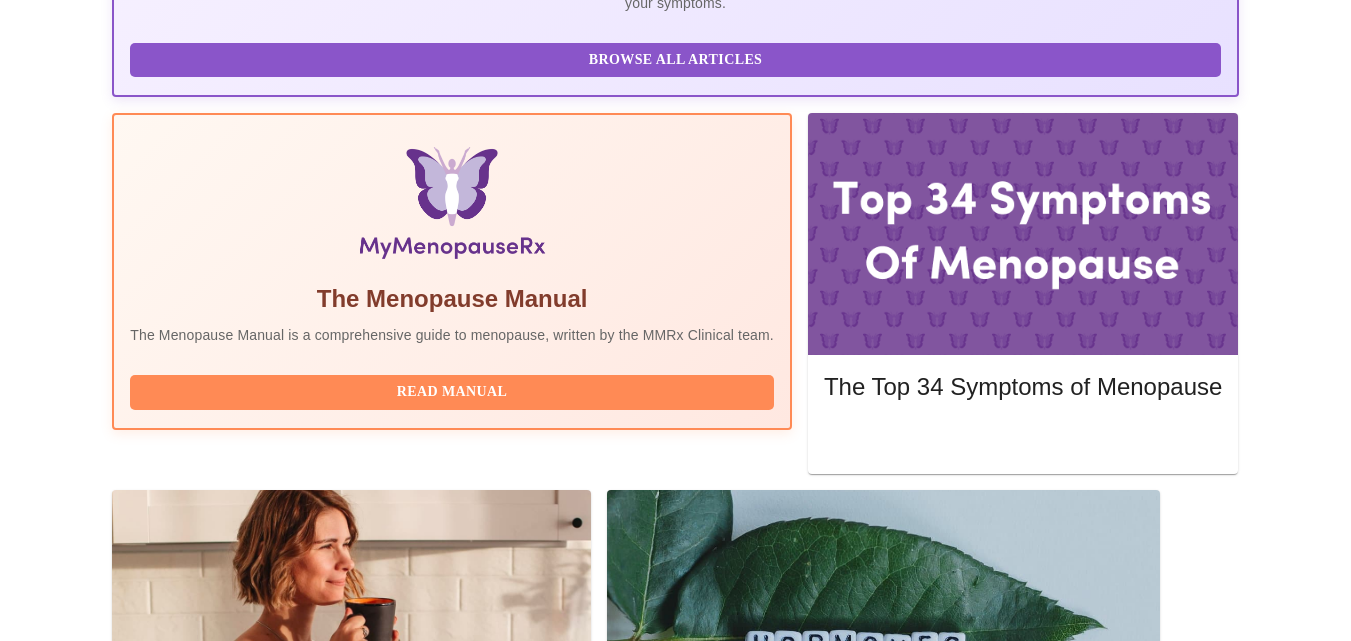 scroll, scrollTop: 536, scrollLeft: 0, axis: vertical 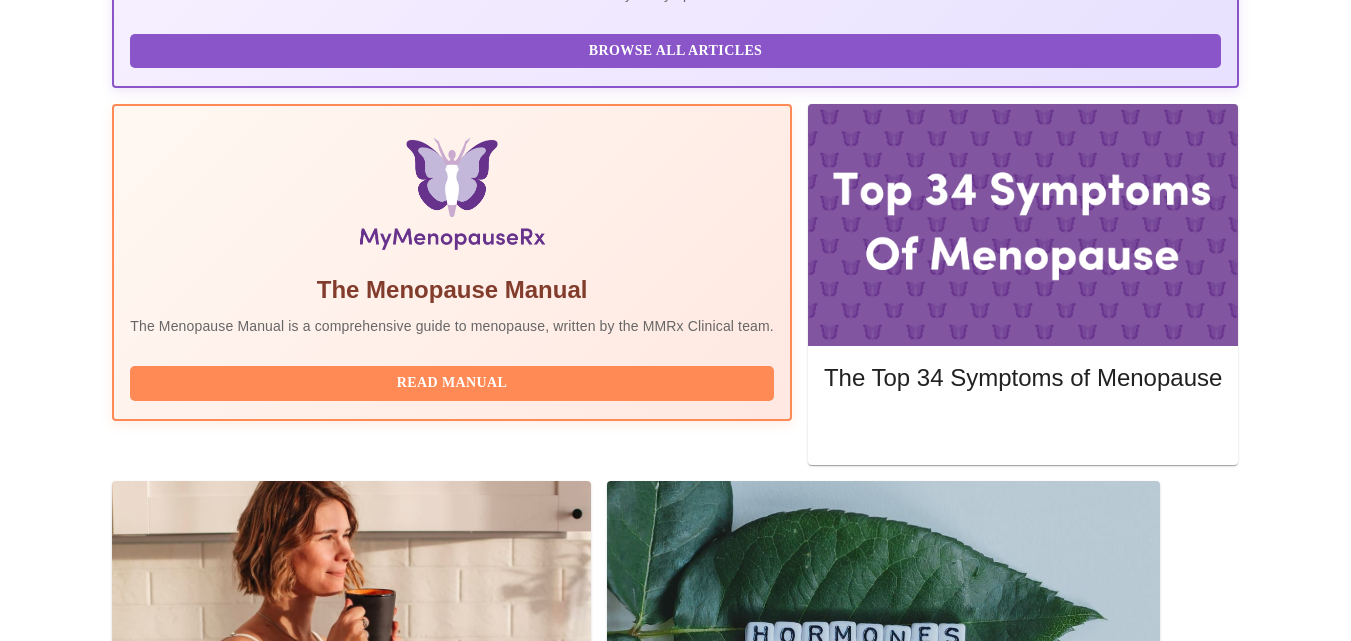 click on "Complete Pre-Assessment" at bounding box center (1103, 1687) 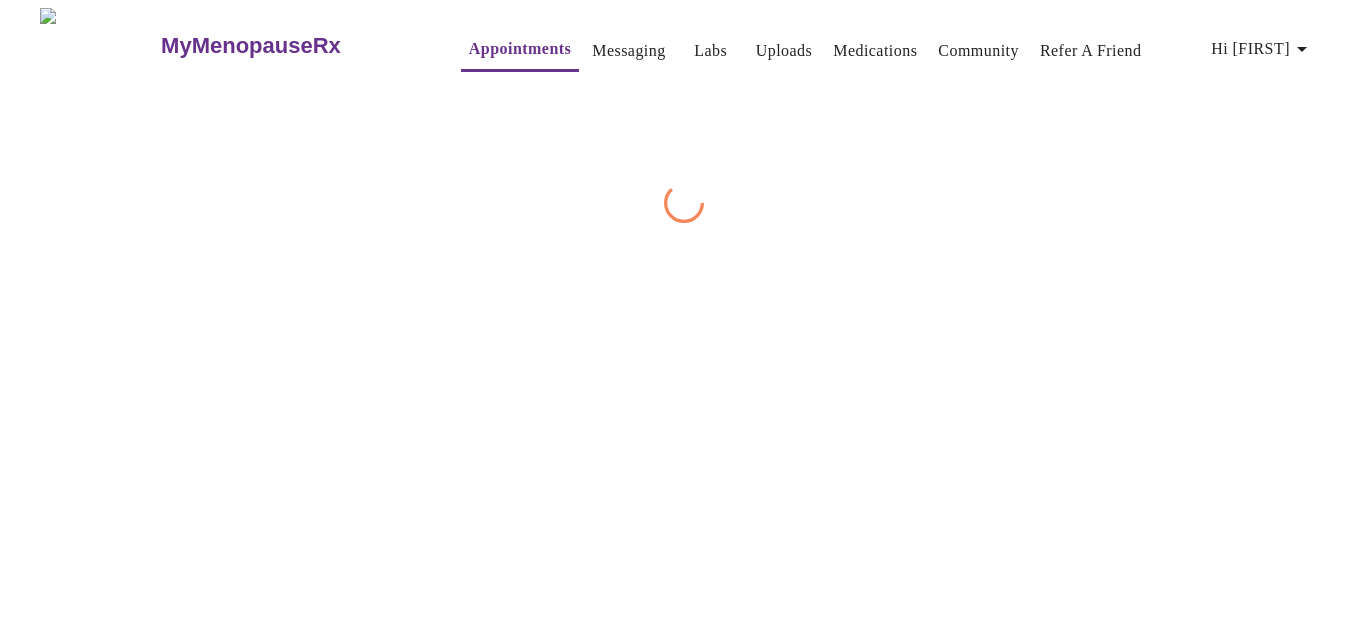 scroll, scrollTop: 0, scrollLeft: 0, axis: both 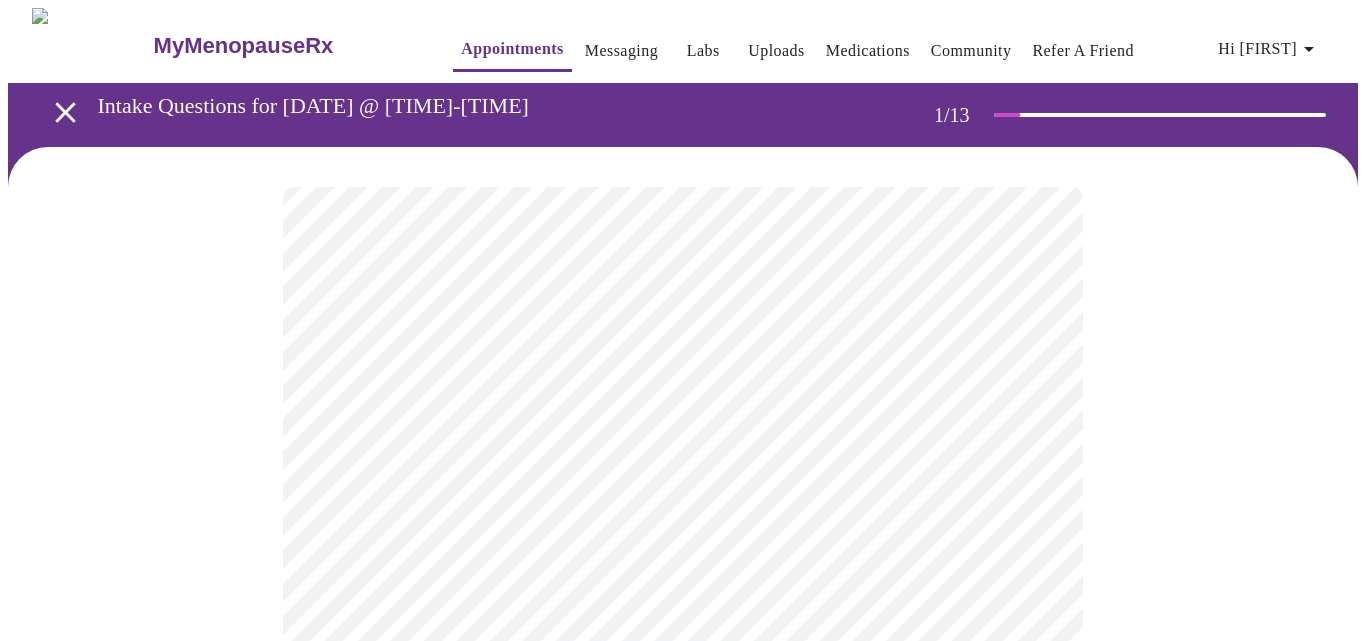 click on "MyMenopauseRx Appointments Messaging Labs Uploads Medications Community Refer a Friend Hi [FIRST]   Intake Questions for [DATE] @ [TIME]-[TIME] 1  /  13 Settings Billing Invoices Log out" at bounding box center (683, 921) 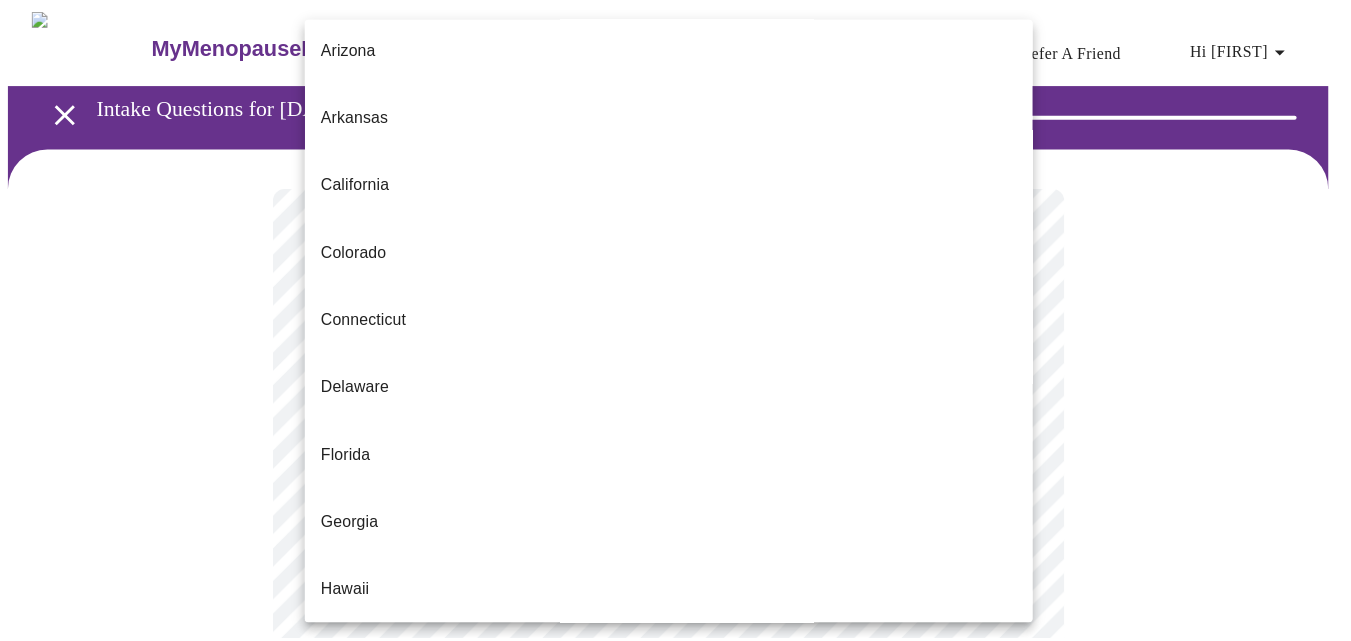scroll, scrollTop: 173, scrollLeft: 0, axis: vertical 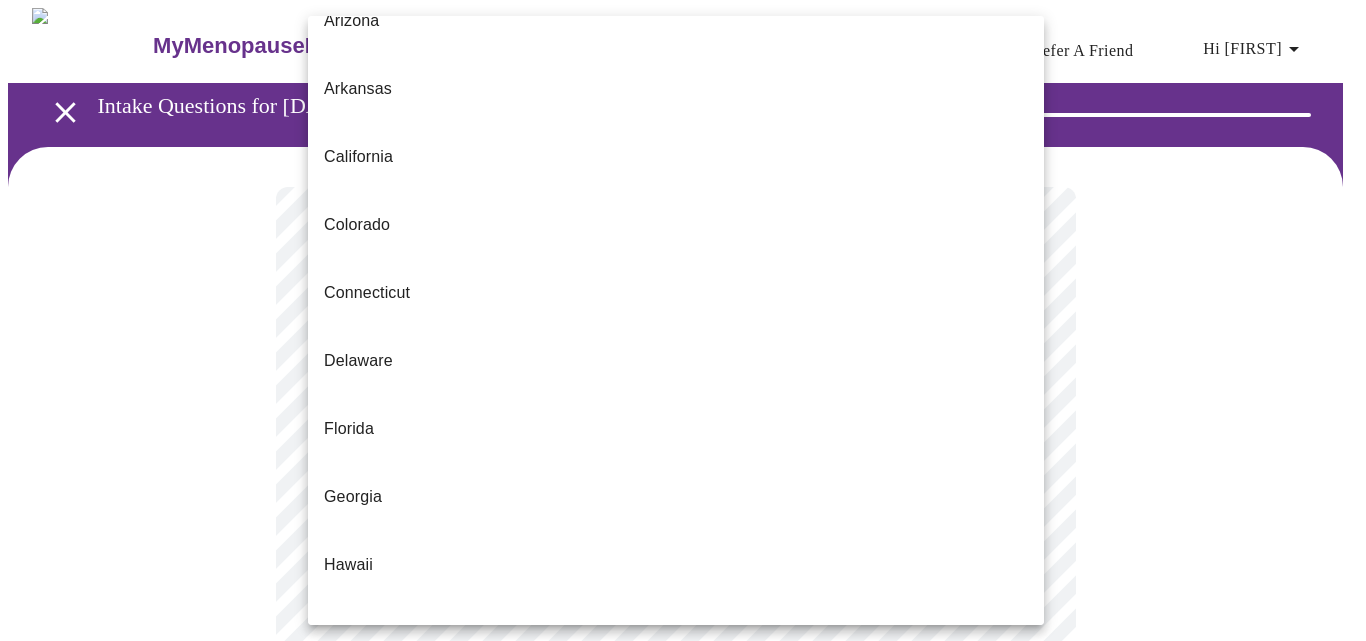click on "Illinois" at bounding box center (676, 701) 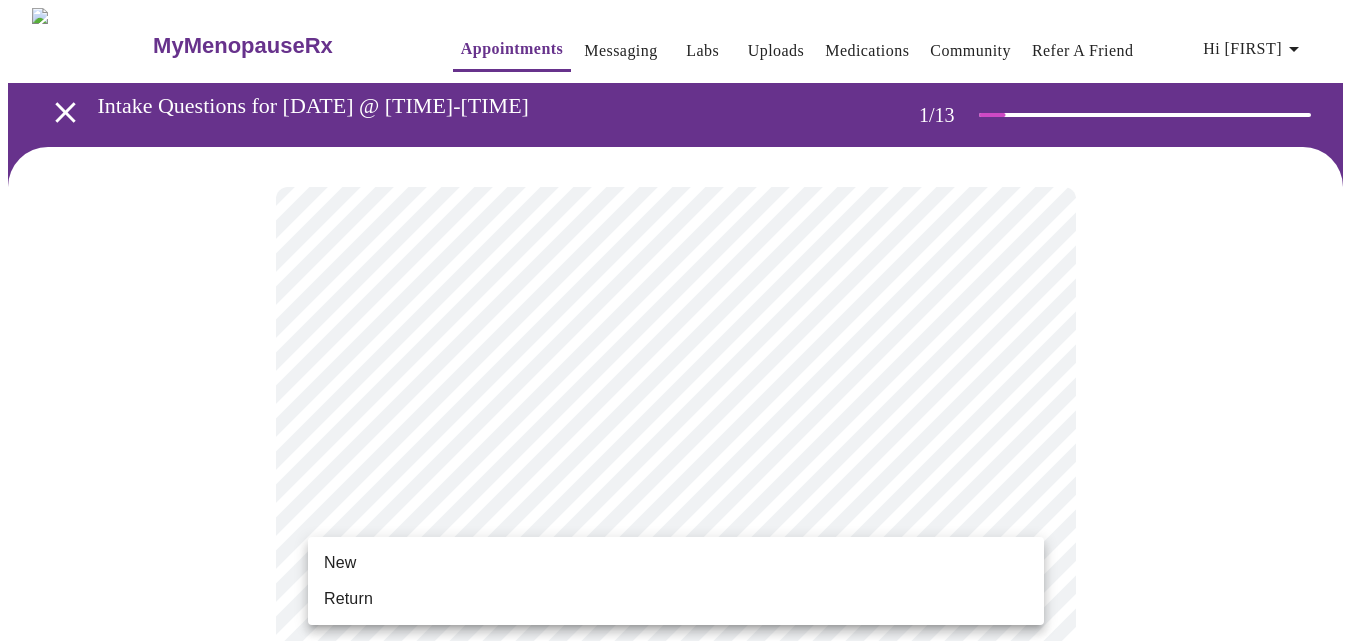 click on "MyMenopauseRx Appointments Messaging Labs Uploads Medications Community Refer a Friend Hi [FIRST]   Intake Questions for [DATE] @ [TIME]-[TIME] 1  /  13 Settings Billing Invoices Log out New Return" at bounding box center (683, 915) 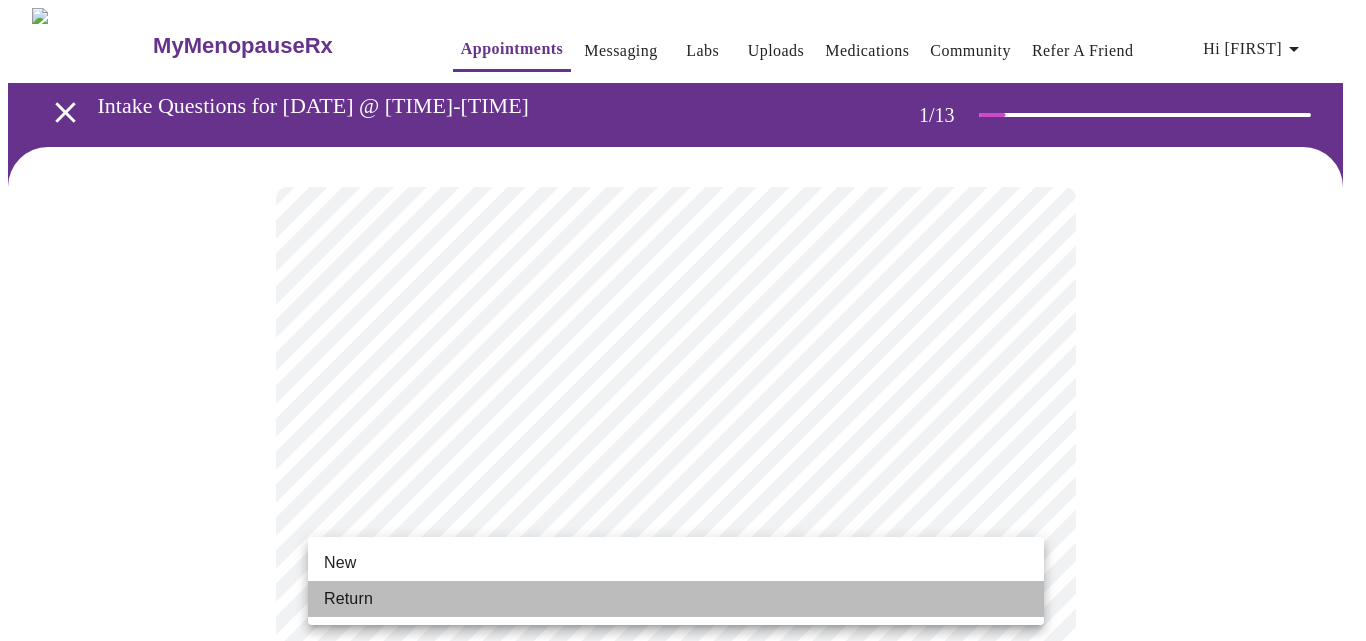 click on "Return" at bounding box center (676, 599) 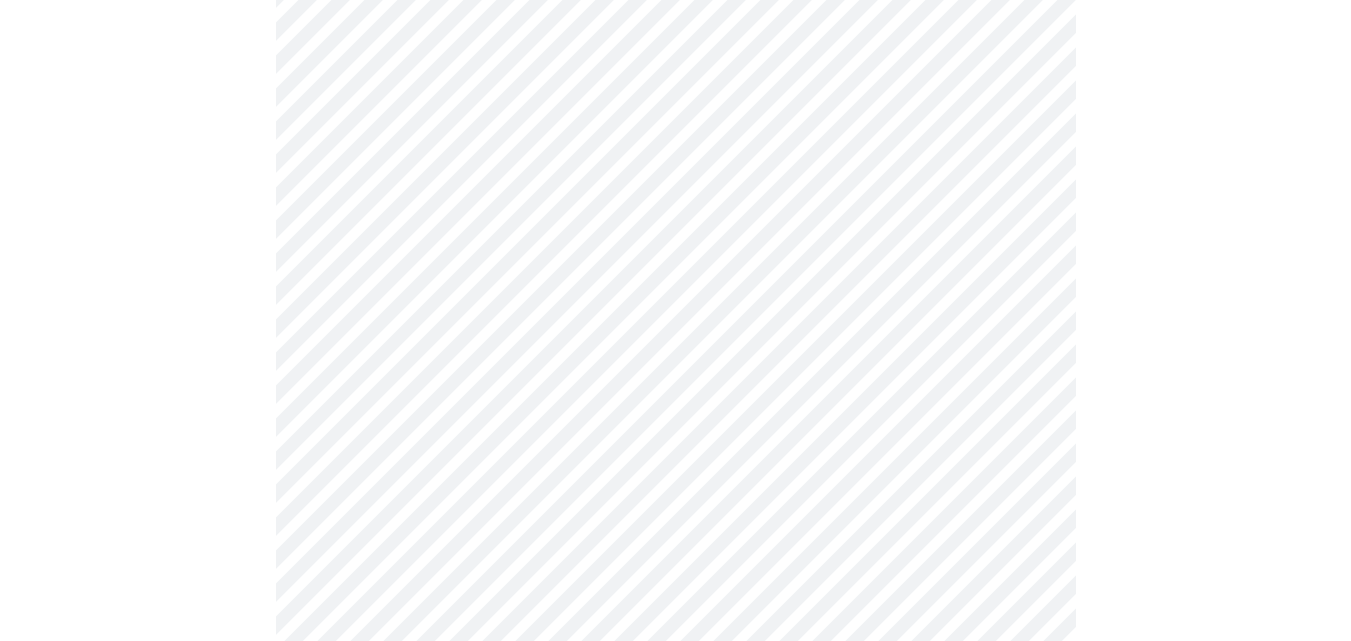 scroll, scrollTop: 762, scrollLeft: 0, axis: vertical 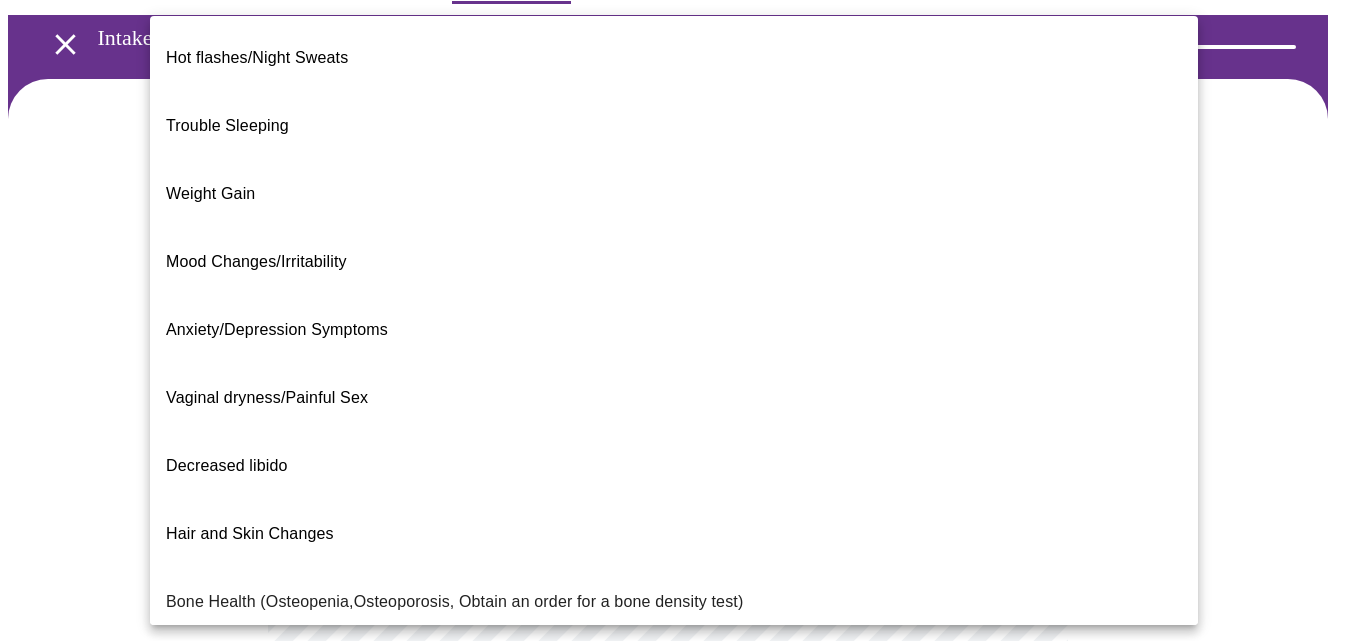 click on "MyMenopauseRx Appointments Messaging Labs Uploads Medications Community Refer a Friend Hi [FIRST]   Intake Questions for [DATE] @ [TIME]-[TIME] 2  /  13 Settings Billing Invoices Log out Hot flashes/Night Sweats
Trouble Sleeping
Weight Gain
Mood Changes/Irritability
Anxiety/Depression Symptoms
Vaginal dryness/Painful Sex
Decreased libido
Hair and Skin Changes
Bone Health (Osteopenia,Osteoporosis, Obtain an order for a bone density test)
Metabolic Health (Pre-diabetes, Elevated Cholesterol, Vitamin D, Abnormal Lab Testing, Obtain an order for a Coronary Calcium Heart Scan)
Period Problems
Postmenopausal Bleeding
Orgasms are weak
UTI Symptoms
Vaginal Infection
Herpes (oral, genital)
STD Testing
I feel great - just need a refill.
Other" at bounding box center [675, 541] 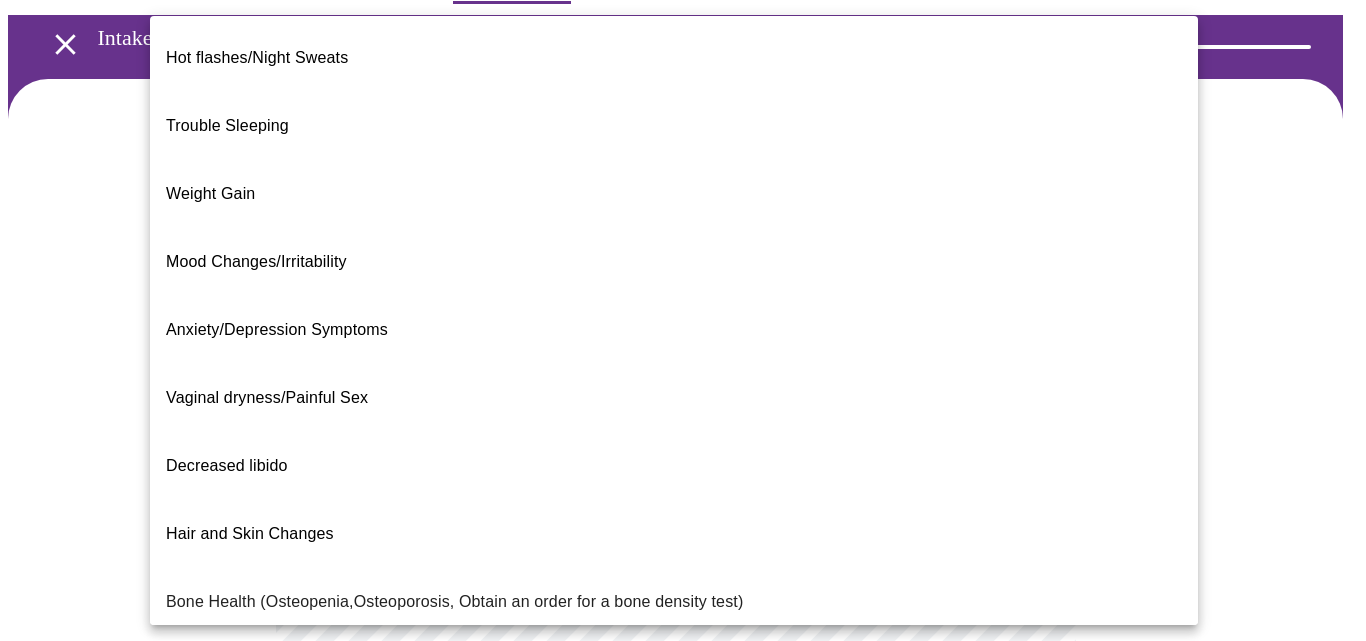 click on "Weight Gain" at bounding box center (674, 194) 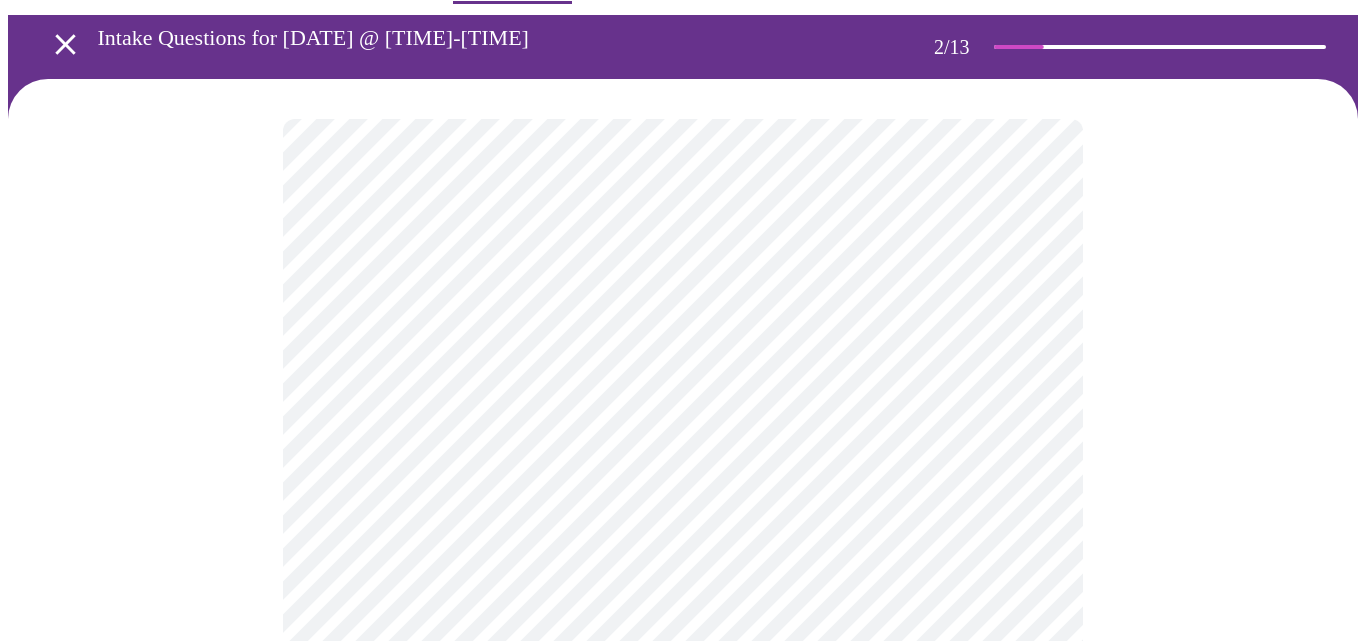 click on "MyMenopauseRx Appointments Messaging Labs Uploads Medications Community Refer a Friend Hi Lisa   Intake Questions for Thu, Aug 7th 2025 @ 3:00pm-3:20pm 2  /  13 Settings Billing Invoices Log out" at bounding box center [683, 535] 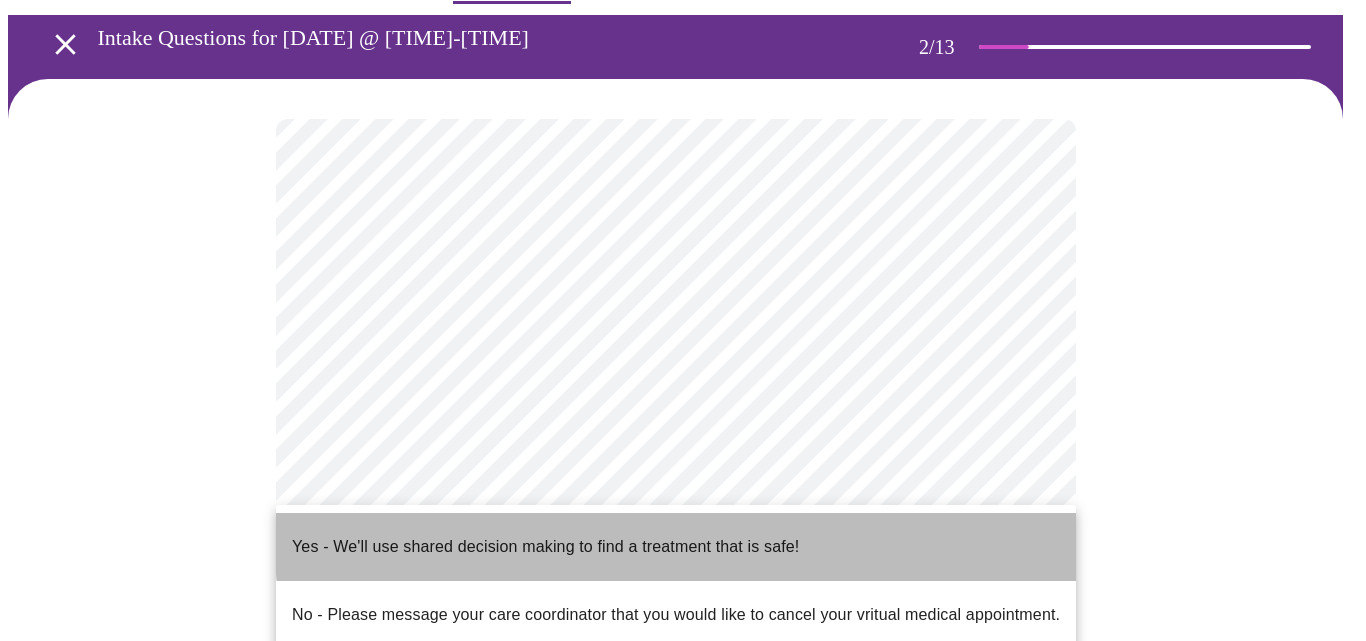 click on "Yes - We'll use shared decision making to find a treatment that is safe!" at bounding box center (676, 547) 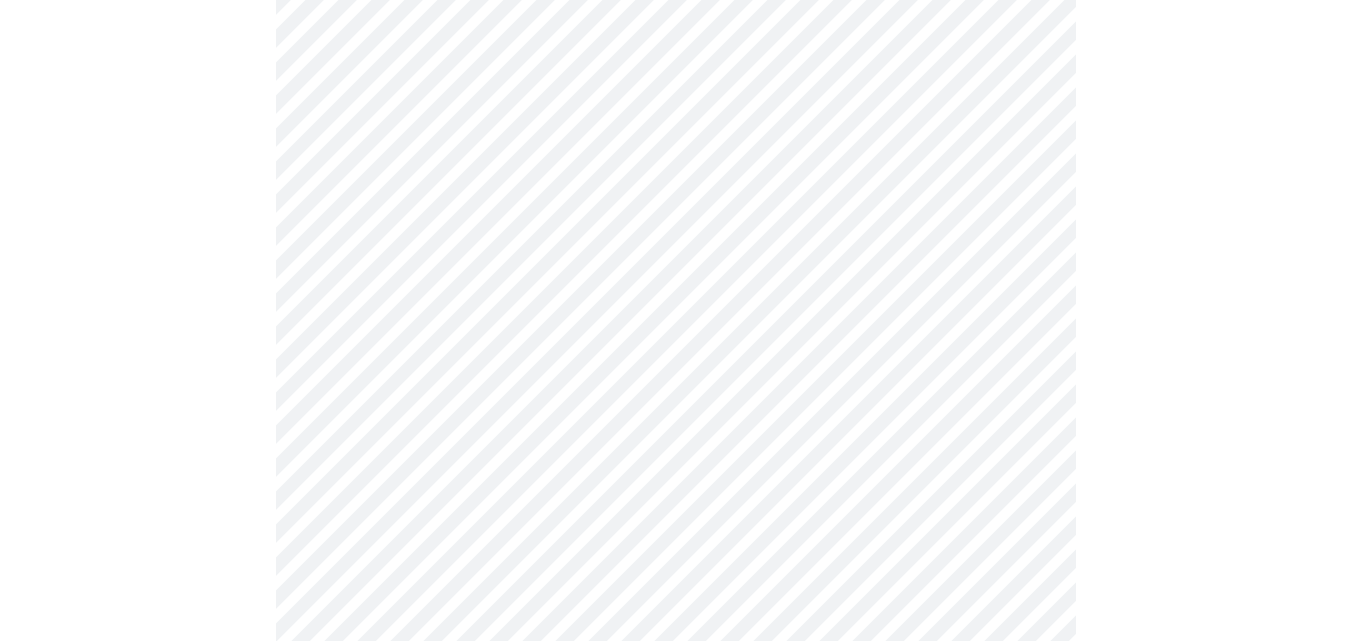 scroll, scrollTop: 424, scrollLeft: 0, axis: vertical 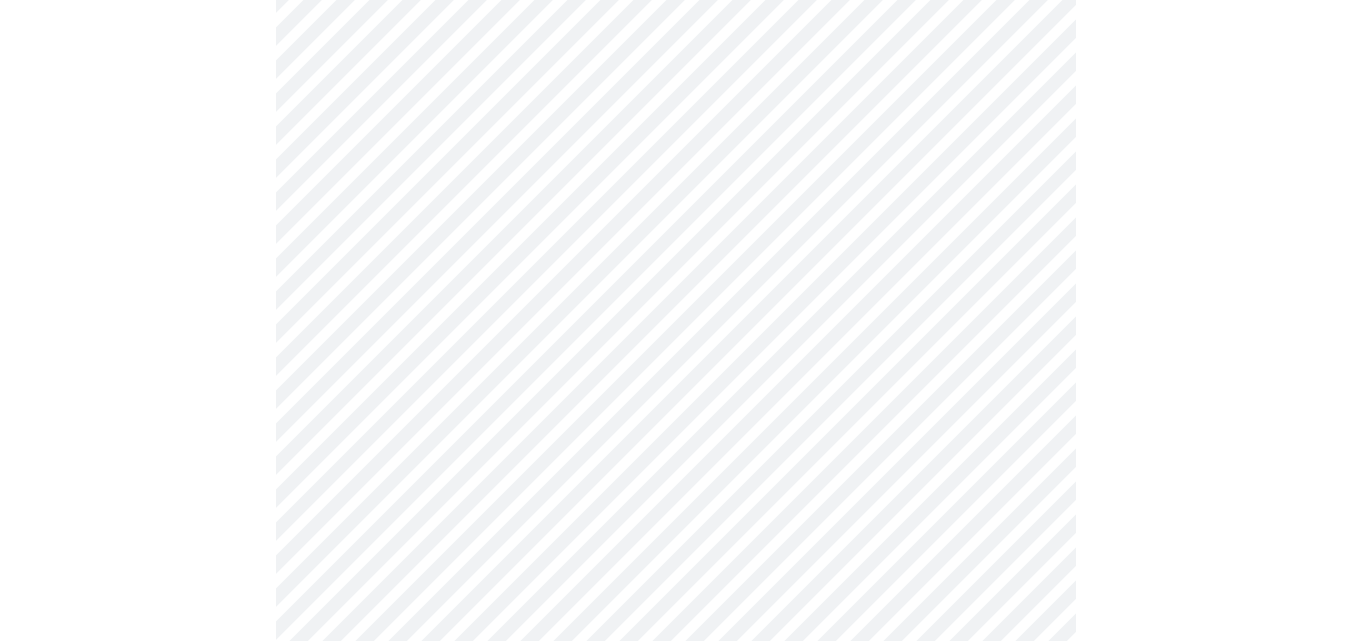 click at bounding box center [675, 242] 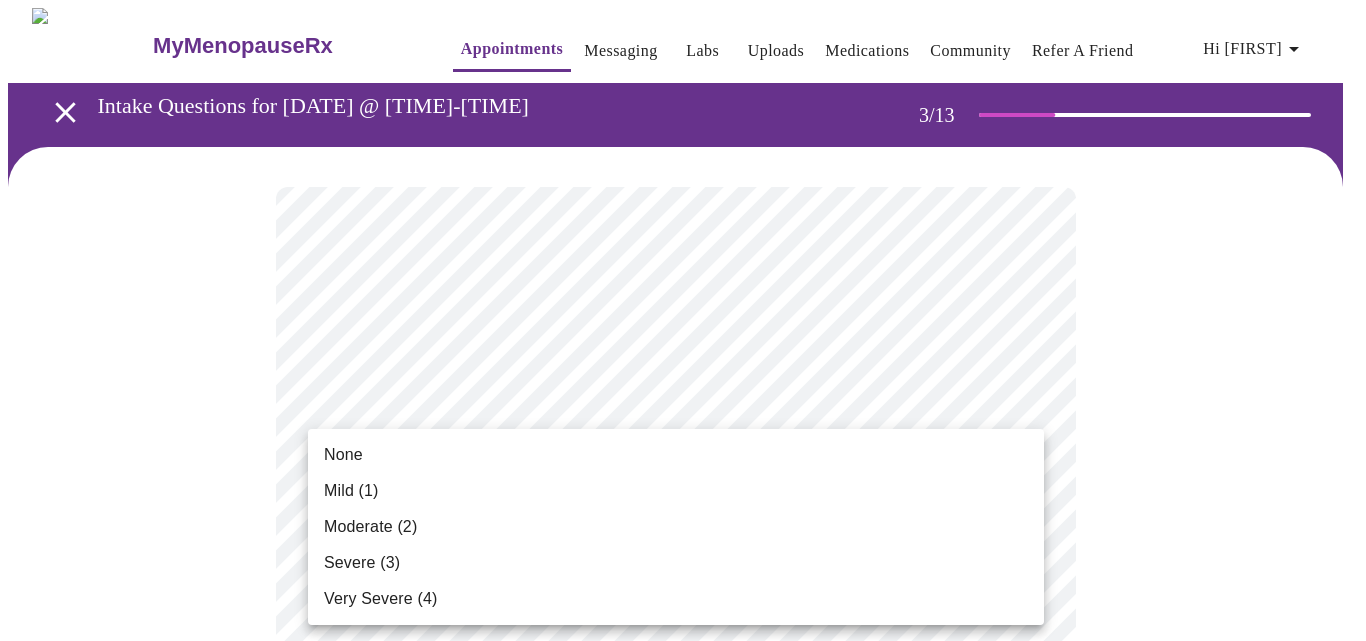 click on "MyMenopauseRx Appointments Messaging Labs Uploads Medications Community Refer a Friend Hi [FIRST]   Intake Questions for [DATE] @ [TIME]-[TIME] 3  /  13 Settings Billing Invoices Log out None Mild (1) Moderate (2) Severe (3)  Very Severe (4)" at bounding box center (683, 1359) 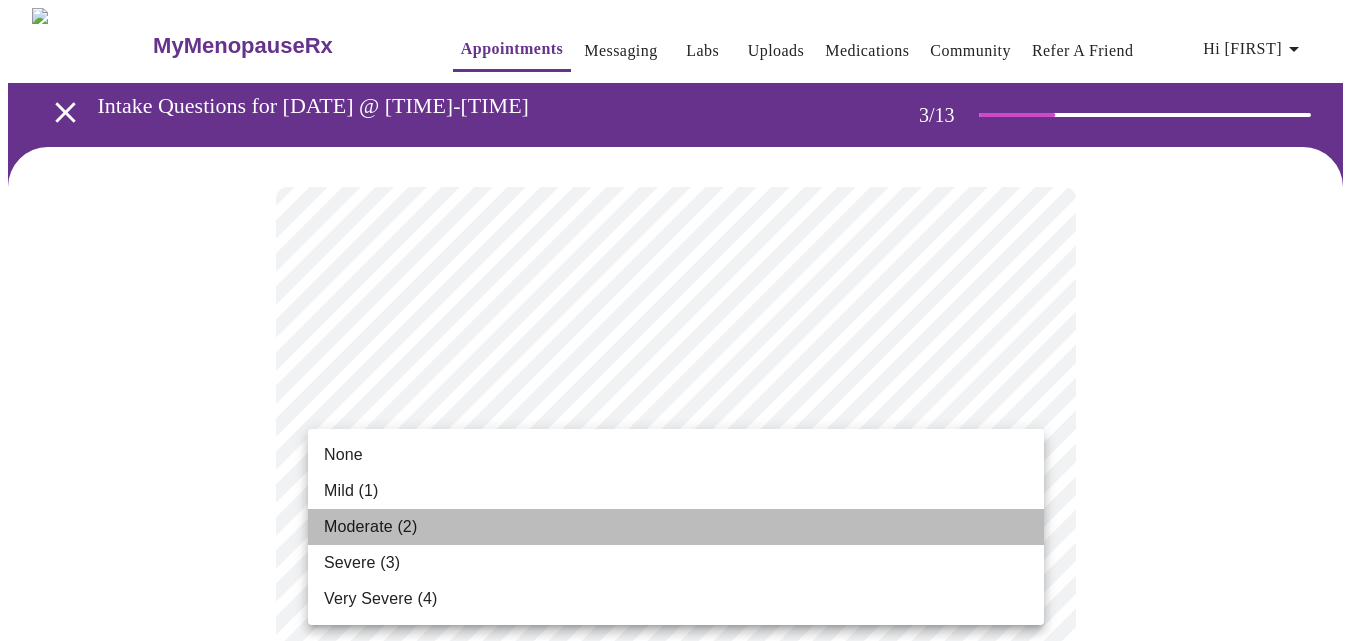click on "Moderate (2)" at bounding box center (676, 527) 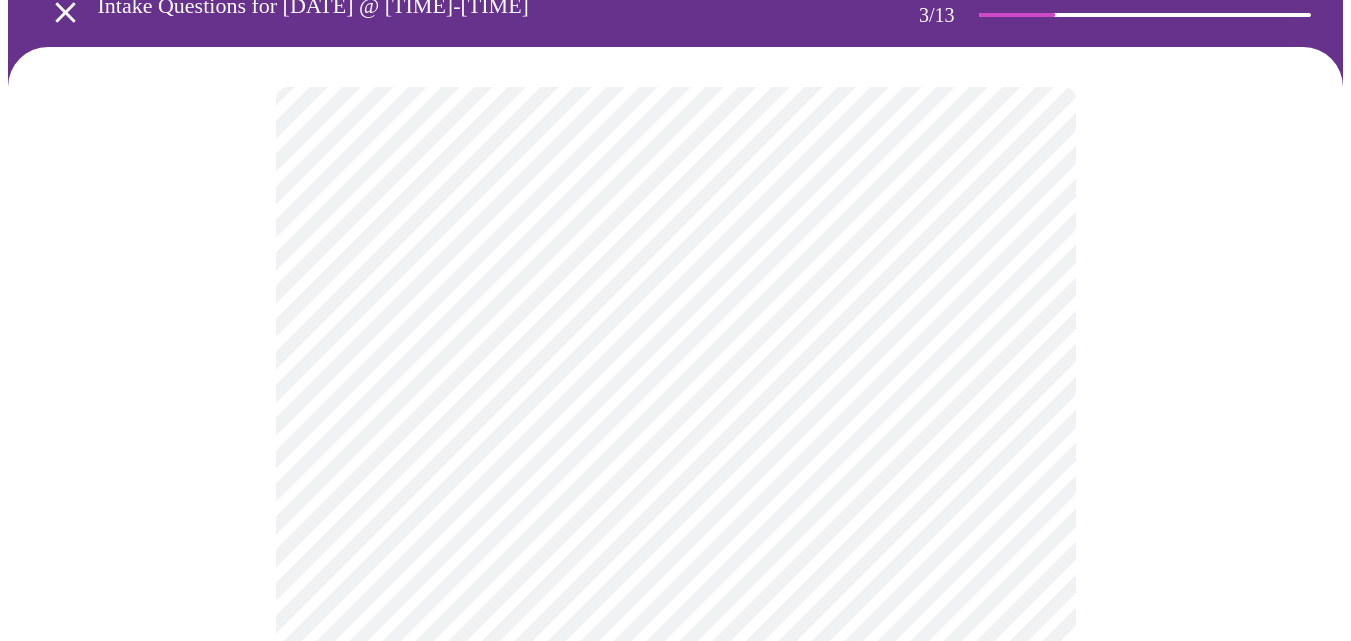 scroll, scrollTop: 104, scrollLeft: 0, axis: vertical 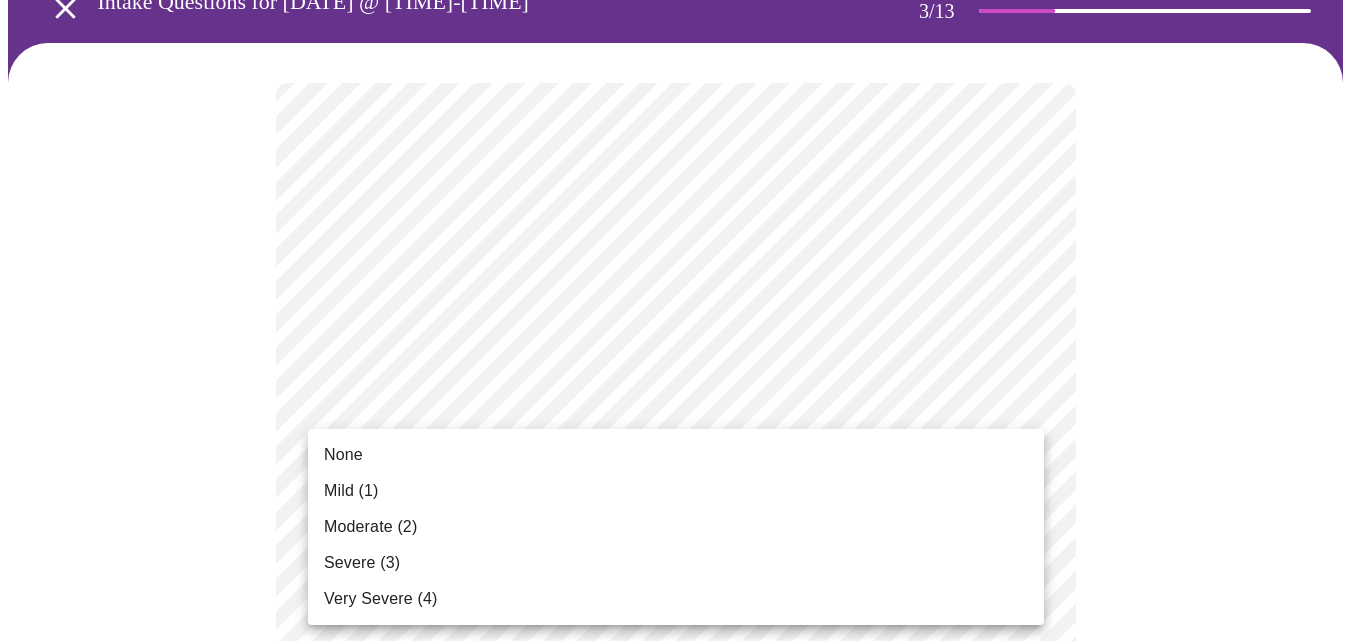 click on "MyMenopauseRx Appointments Messaging Labs Uploads Medications Community Refer a Friend Hi [FIRST]   Intake Questions for [DATE] @ [TIME]-[TIME] 3  /  13 Settings Billing Invoices Log out None Mild (1) Moderate (2) Severe (3) Very Severe (4)" at bounding box center [683, 1220] 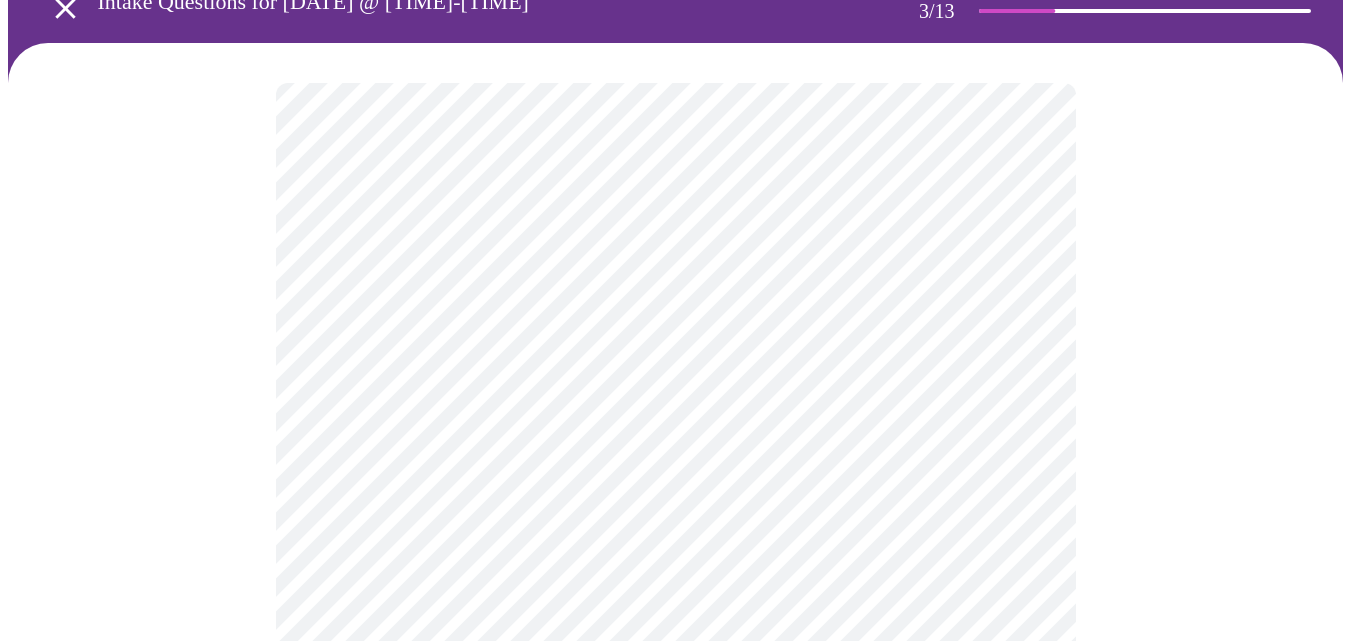 click on "MyMenopauseRx Appointments Messaging Labs Uploads Medications Community Refer a Friend Hi [FIRST]   Intake Questions for [DATE] @ [TIME]-[TIME] 3  /  13 Settings Billing Invoices Log out" at bounding box center (675, 1220) 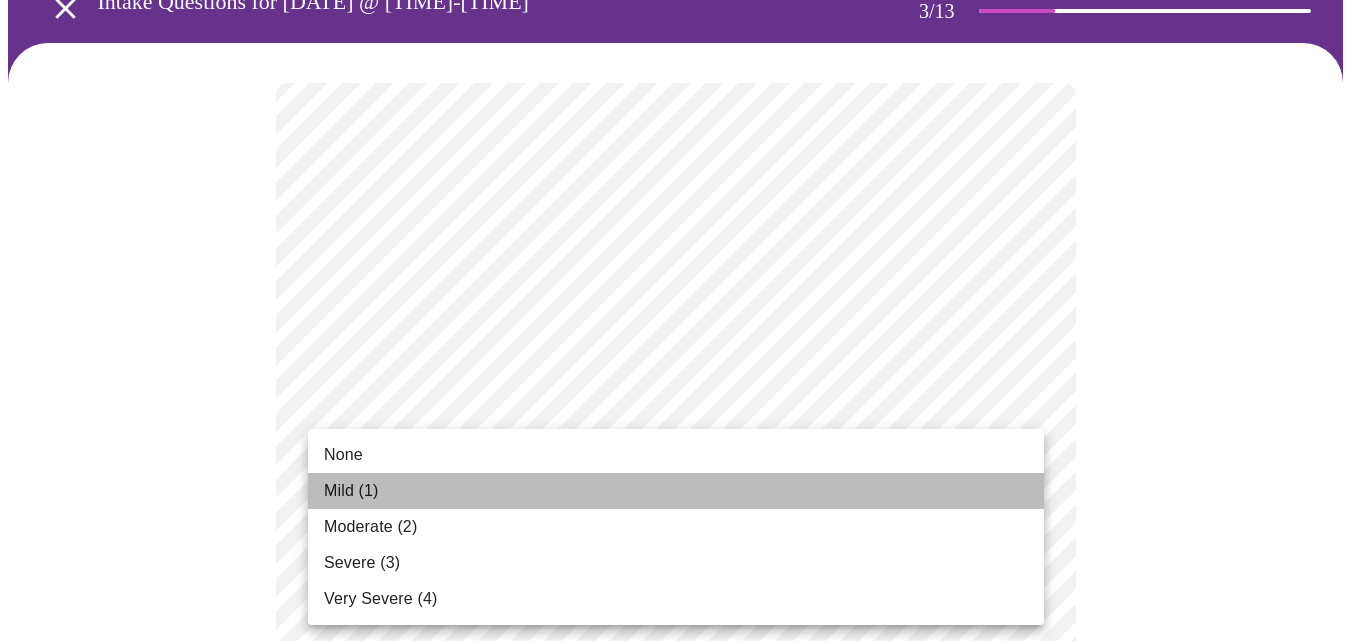 click on "Mild (1)" at bounding box center [676, 491] 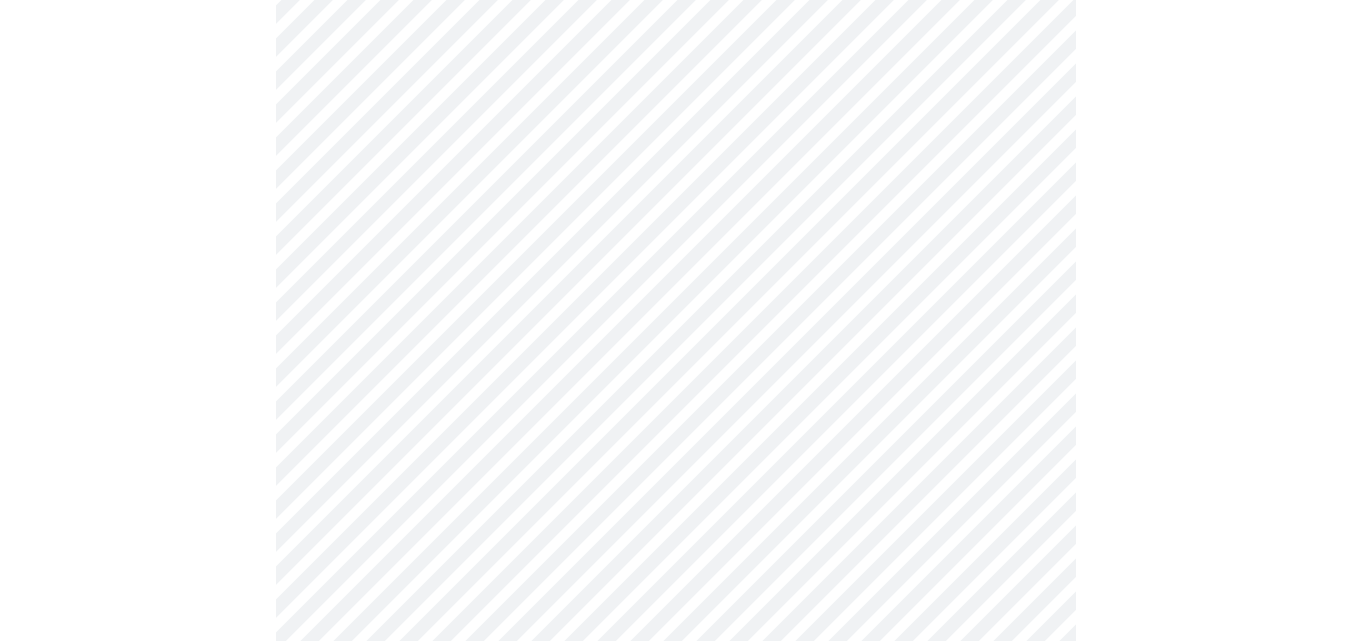 scroll, scrollTop: 289, scrollLeft: 0, axis: vertical 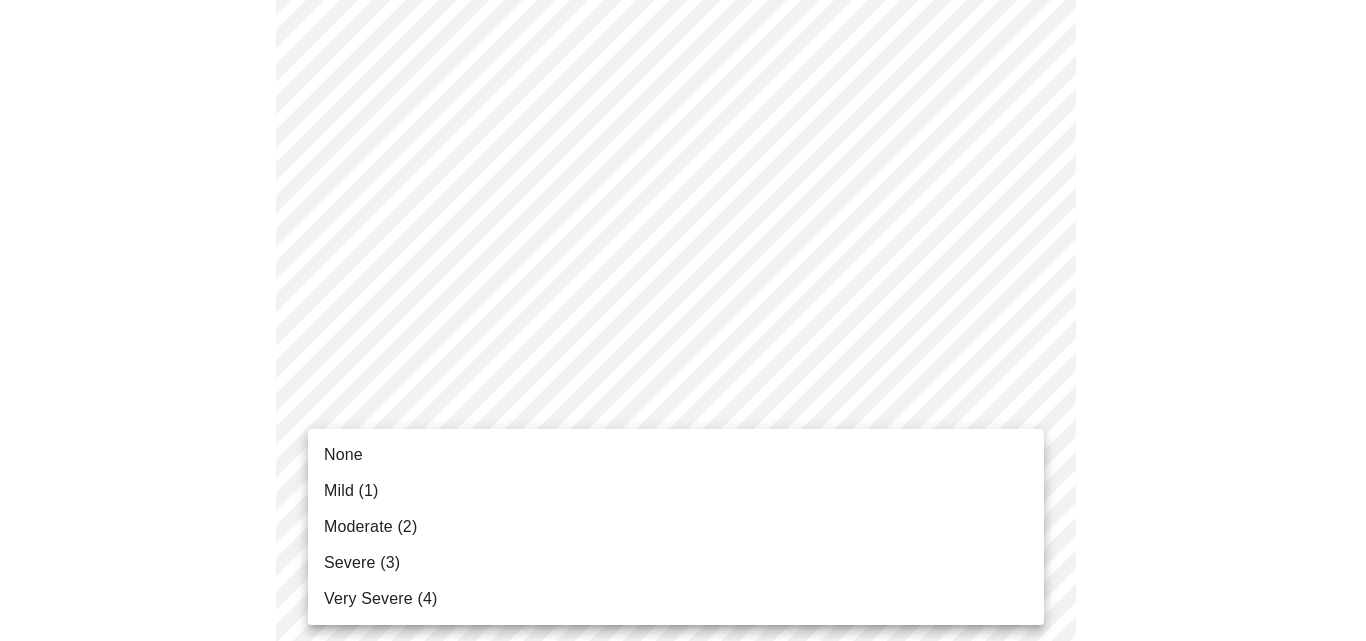 click on "MyMenopauseRx Appointments Messaging Labs Uploads Medications Community Refer a Friend Hi [FIRST]   Intake Questions for [DATE] @ [TIME]-[TIME] 3  /  13 Settings Billing Invoices Log out None Mild (1) Moderate (2) Severe (3) Very Severe (4)" at bounding box center (683, 1021) 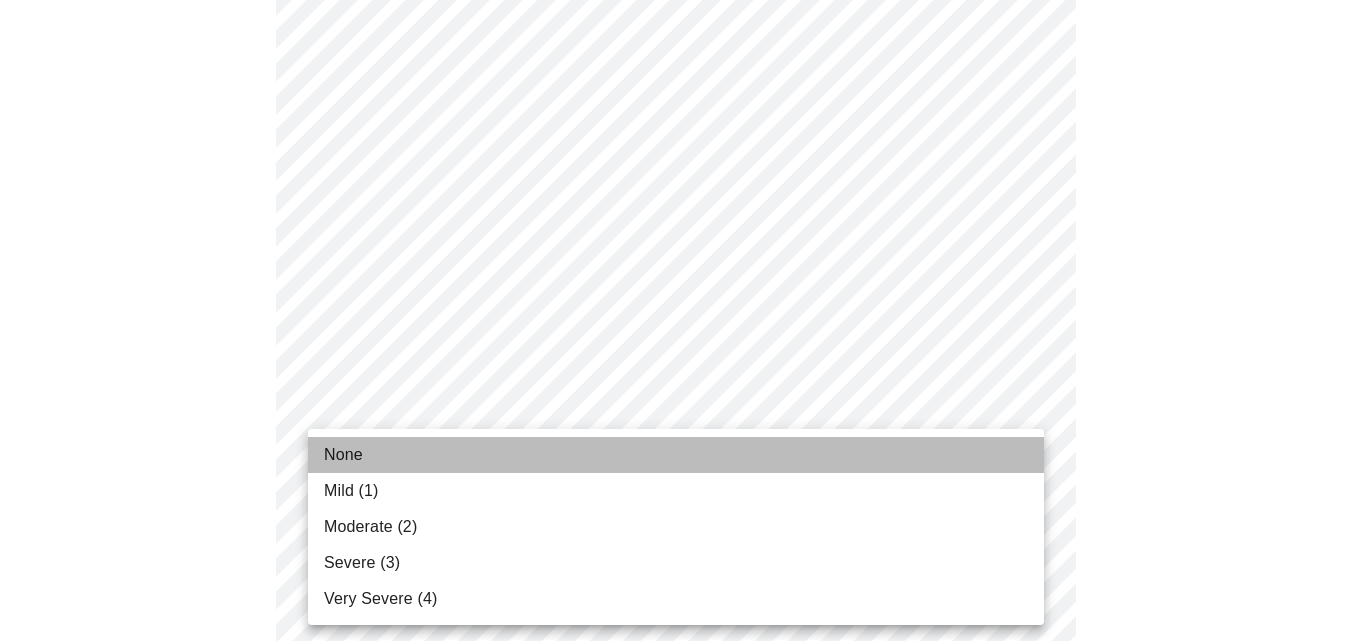 click on "None" at bounding box center (676, 455) 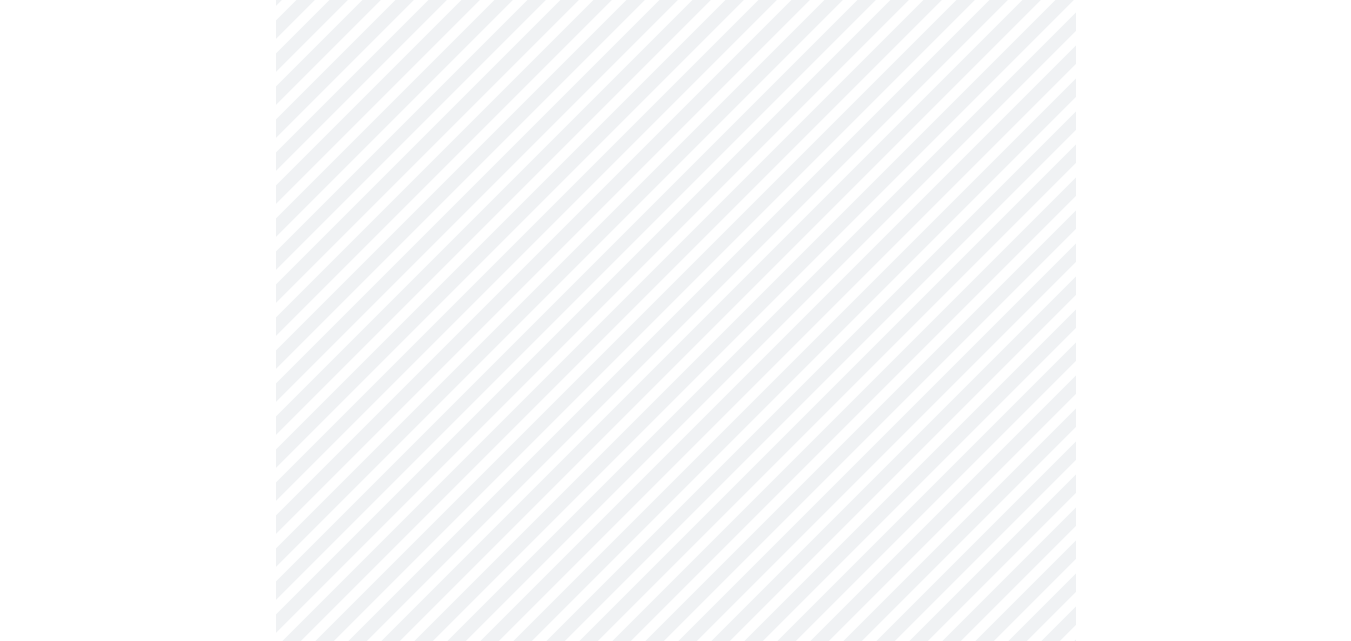 scroll, scrollTop: 481, scrollLeft: 0, axis: vertical 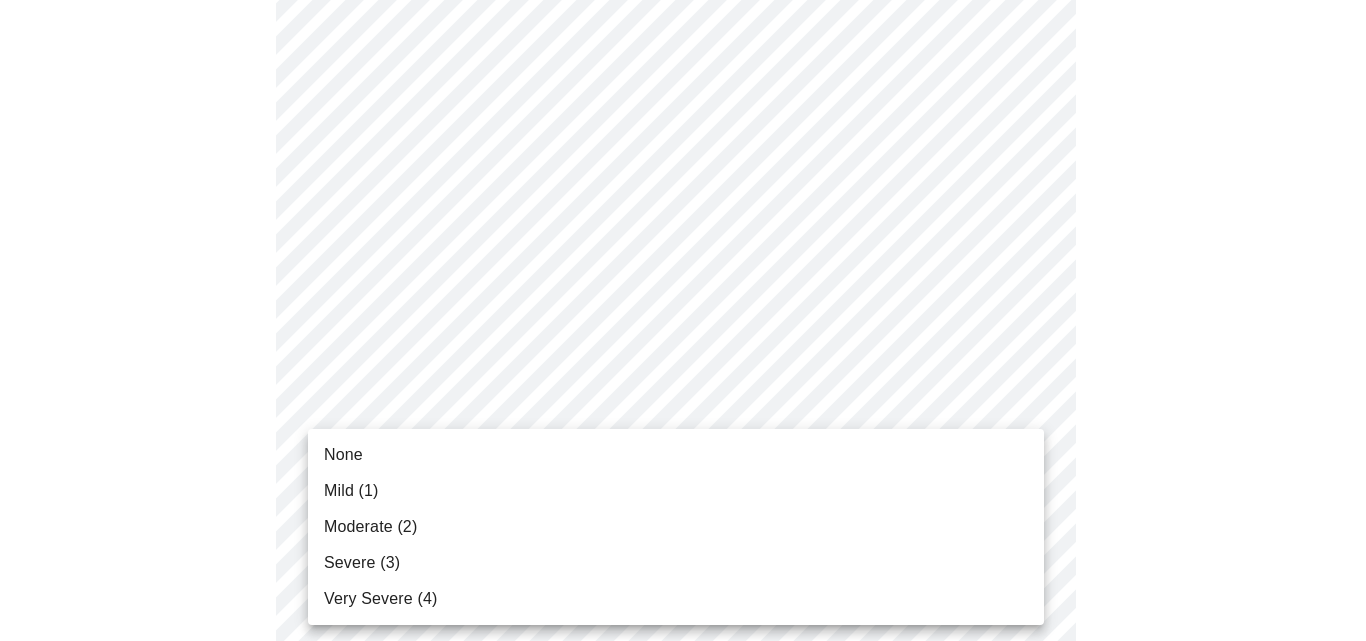 click on "MyMenopauseRx Appointments Messaging Labs Uploads Medications Community Refer a Friend Hi [FIRST]   Intake Questions for [DATE] @ [TIME]-[TIME] 3  /  13 Settings Billing Invoices Log out None Mild (1) Moderate (2) Severe (3) Very Severe (4)" at bounding box center [683, 815] 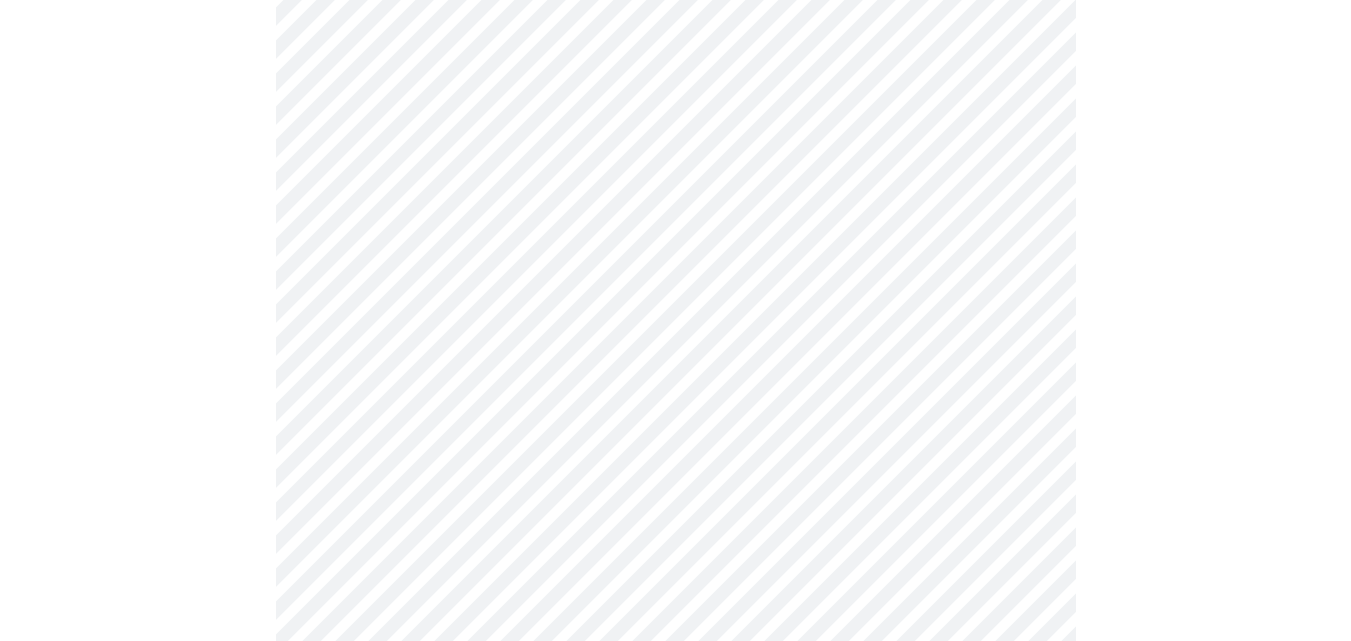 scroll, scrollTop: 683, scrollLeft: 0, axis: vertical 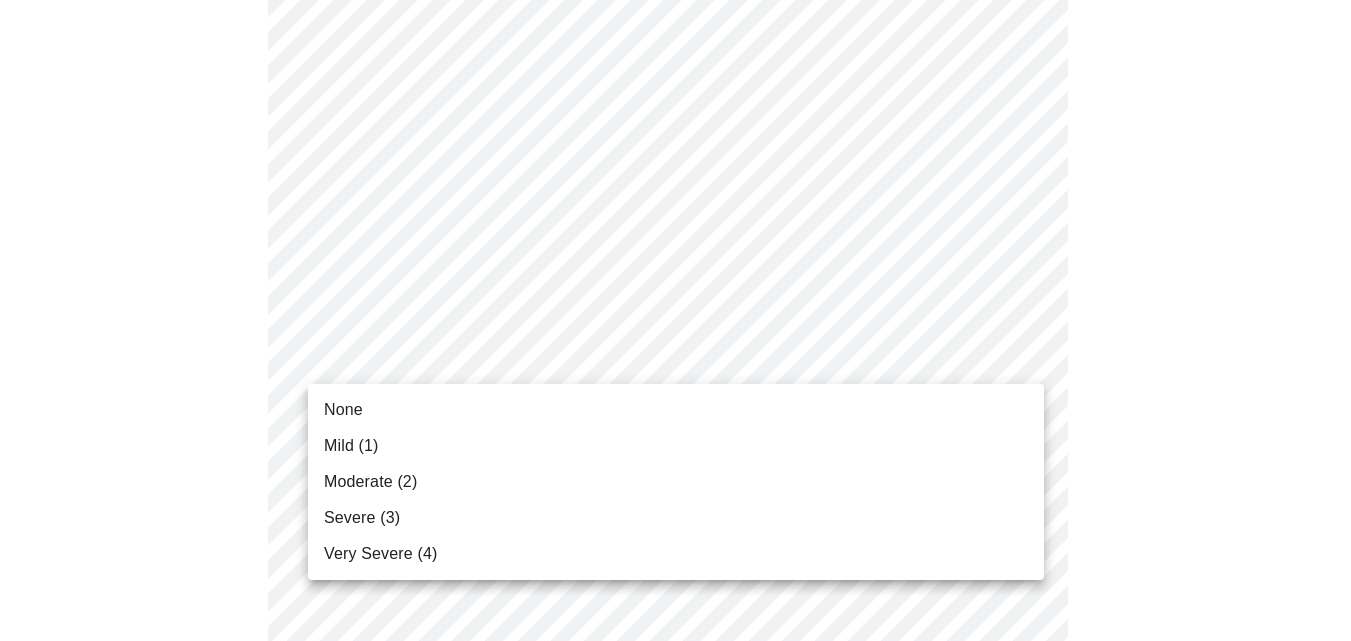 click on "MyMenopauseRx Appointments Messaging Labs Uploads Medications Community Refer a Friend Hi [FIRST]   Intake Questions for [DATE] @ [TIME]-[TIME] 3  /  13 Settings Billing Invoices Log out None Mild (1) Moderate (2) Severe (3) Very Severe (4)" at bounding box center (675, 599) 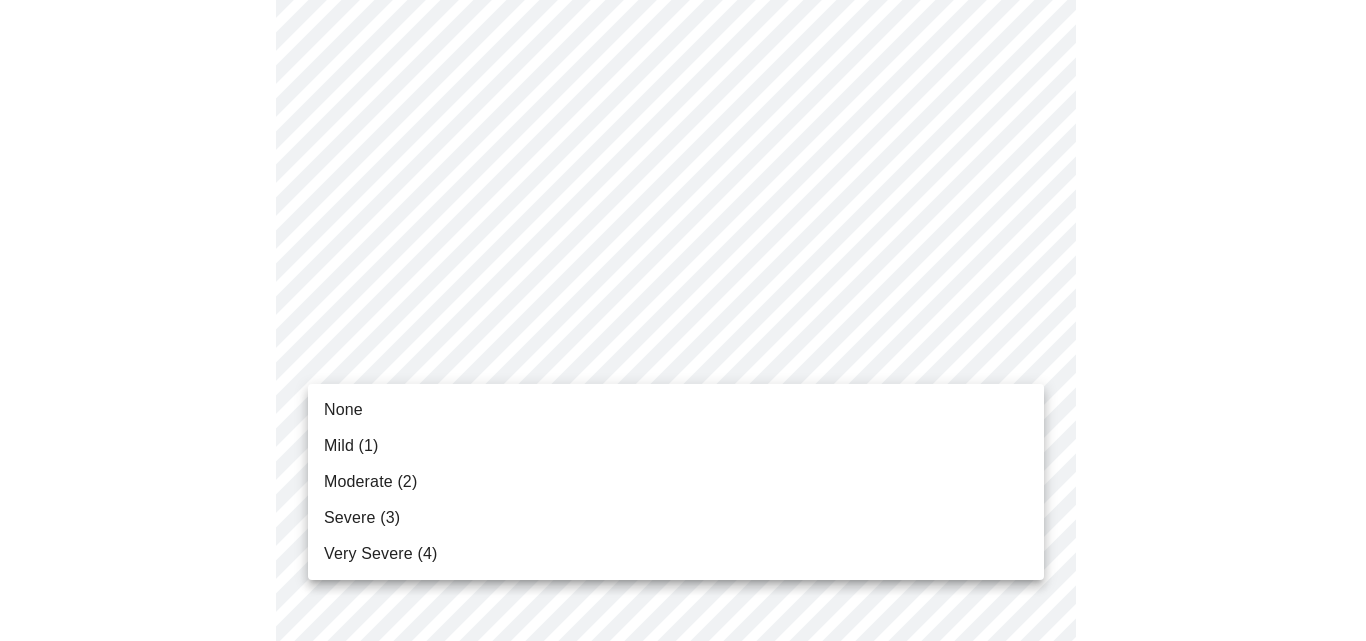 click on "Moderate (2)" at bounding box center [676, 482] 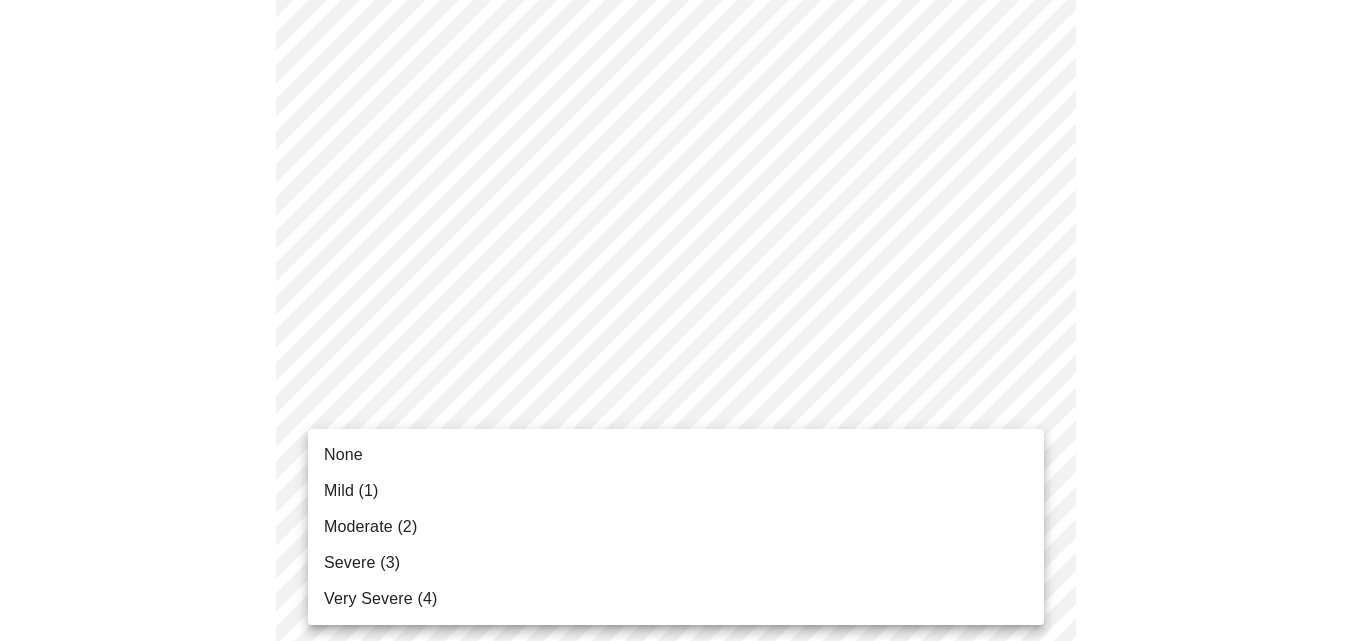 click on "MyMenopauseRx Appointments Messaging Labs Uploads Medications Community Refer a Friend Hi [FIRST]   Intake Questions for [DATE] @ [TIME]-[TIME] 3  /  13 Settings Billing Invoices Log out None Mild (1) Moderate (2) Severe (3) Very Severe (4)" at bounding box center [683, 585] 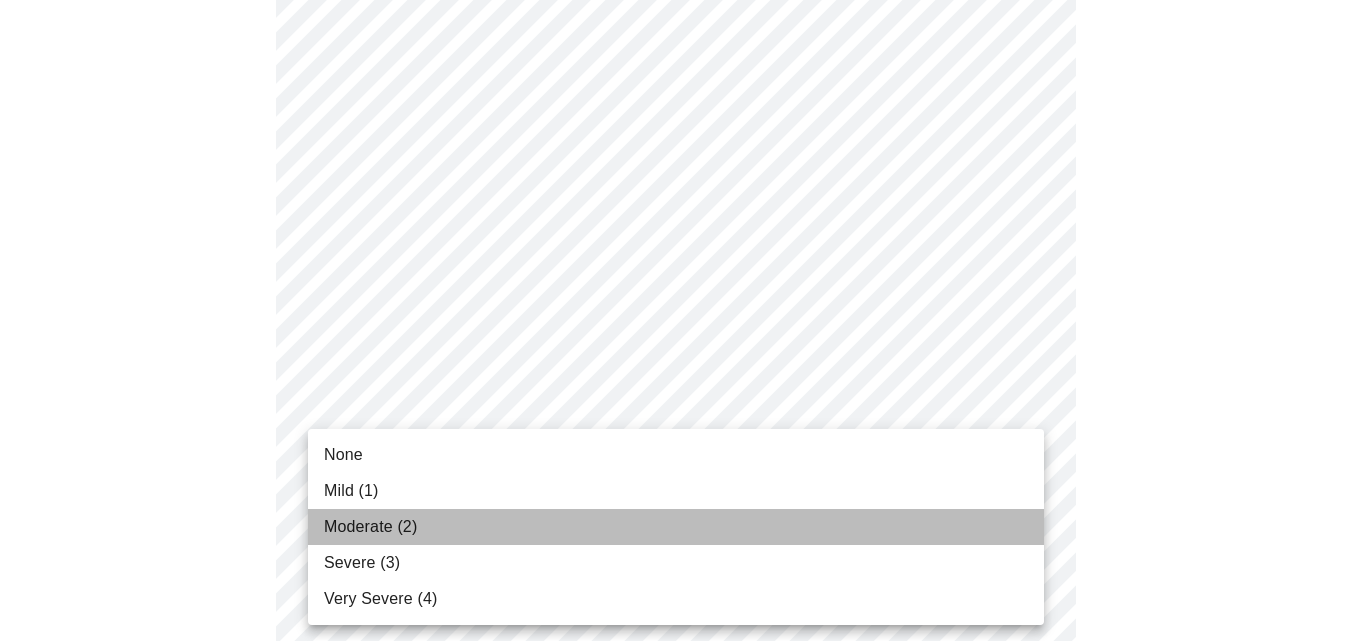 click on "Moderate (2)" at bounding box center [676, 527] 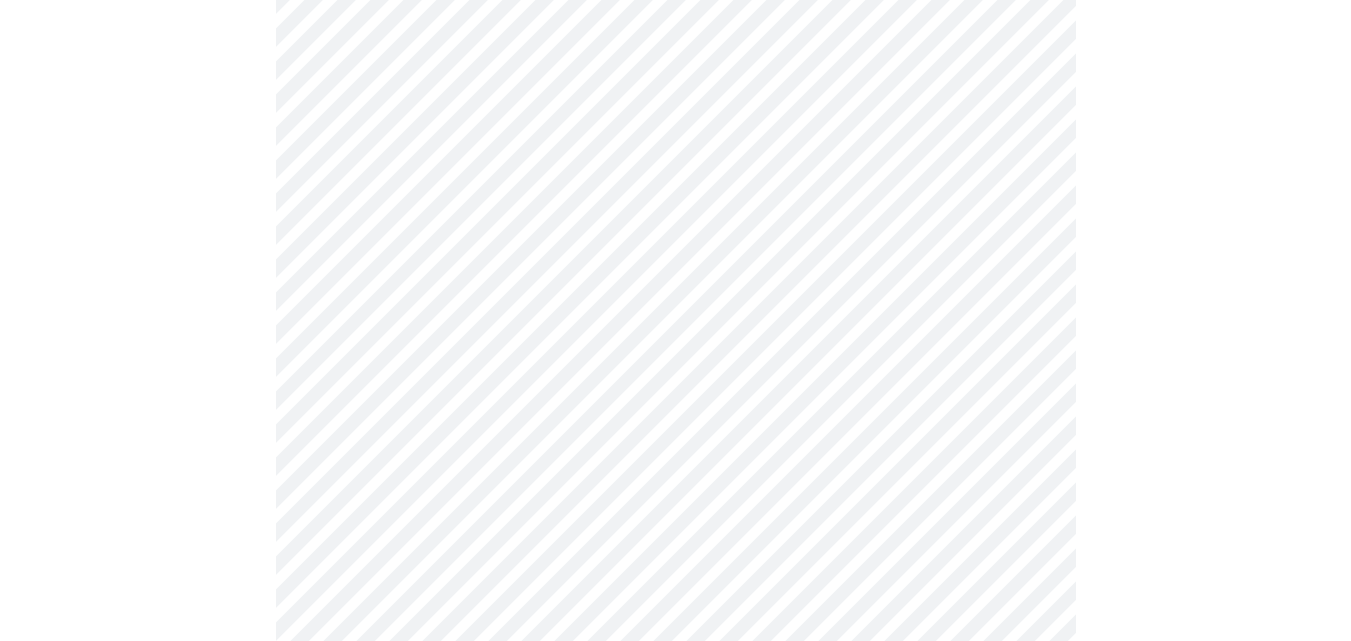 scroll, scrollTop: 889, scrollLeft: 0, axis: vertical 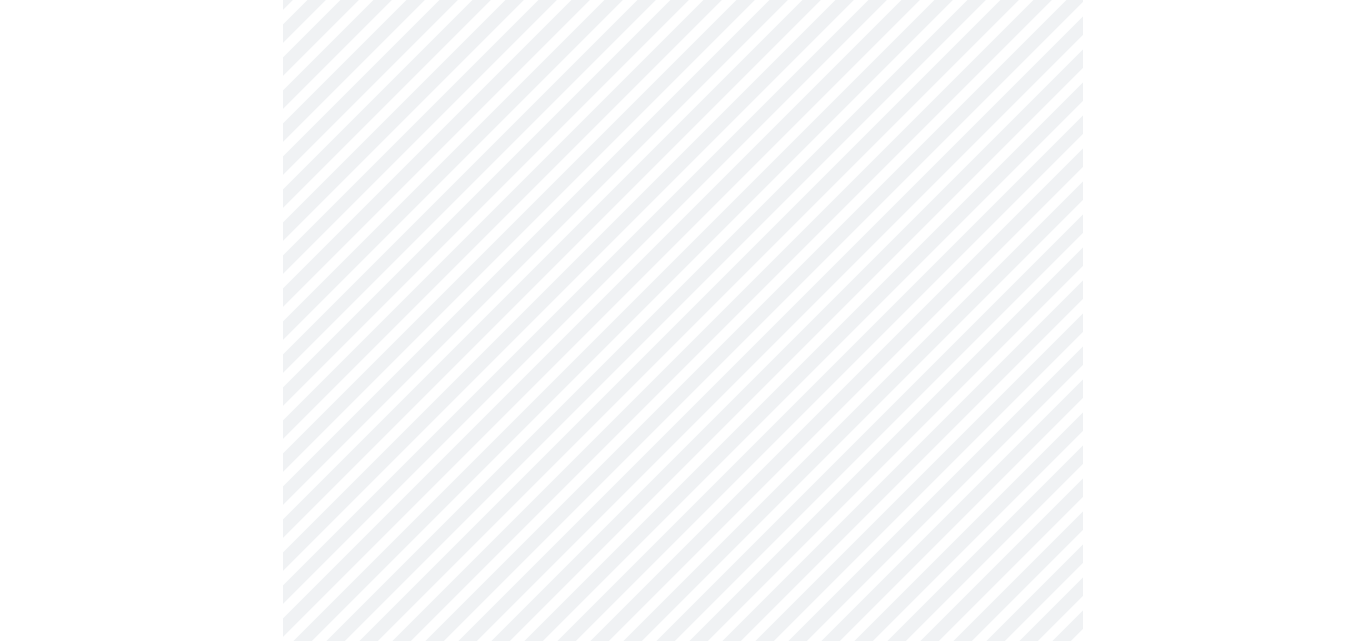 click on "MyMenopauseRx Appointments Messaging Labs Uploads Medications Community Refer a Friend Hi [FIRST]   Intake Questions for [DATE] @ [TIME]-[TIME] 3  /  13 Settings Billing Invoices Log out" at bounding box center [683, 365] 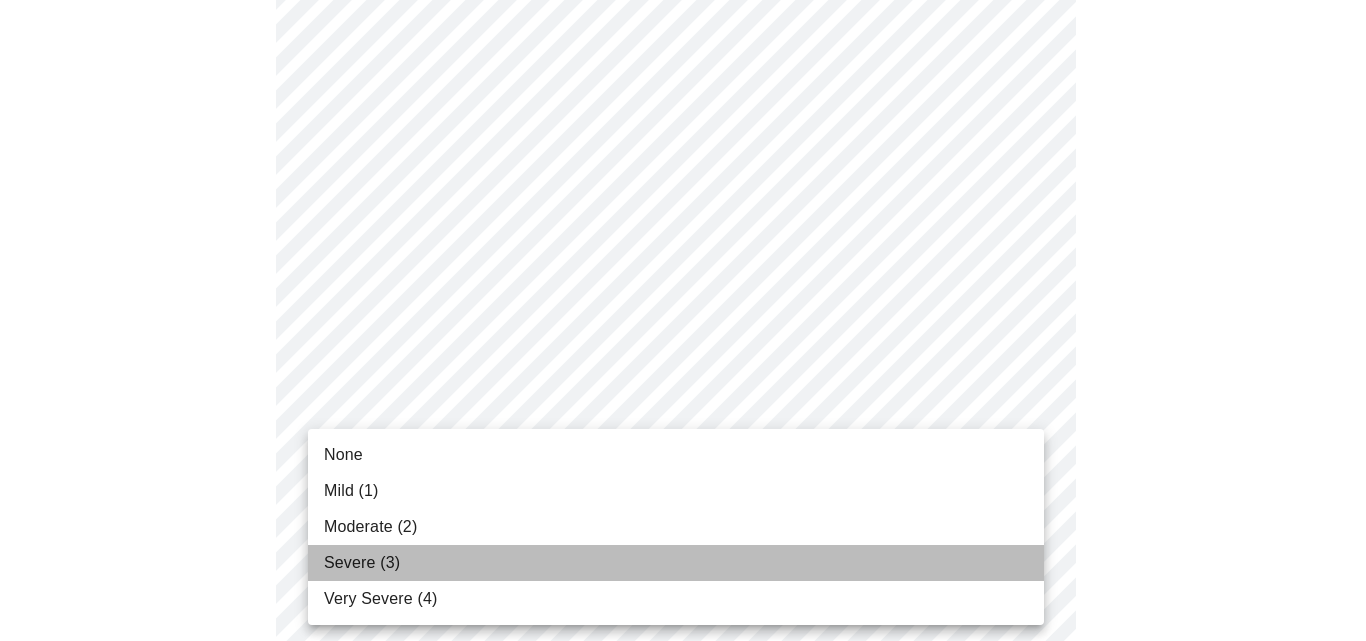 click on "Severe (3)" at bounding box center [676, 563] 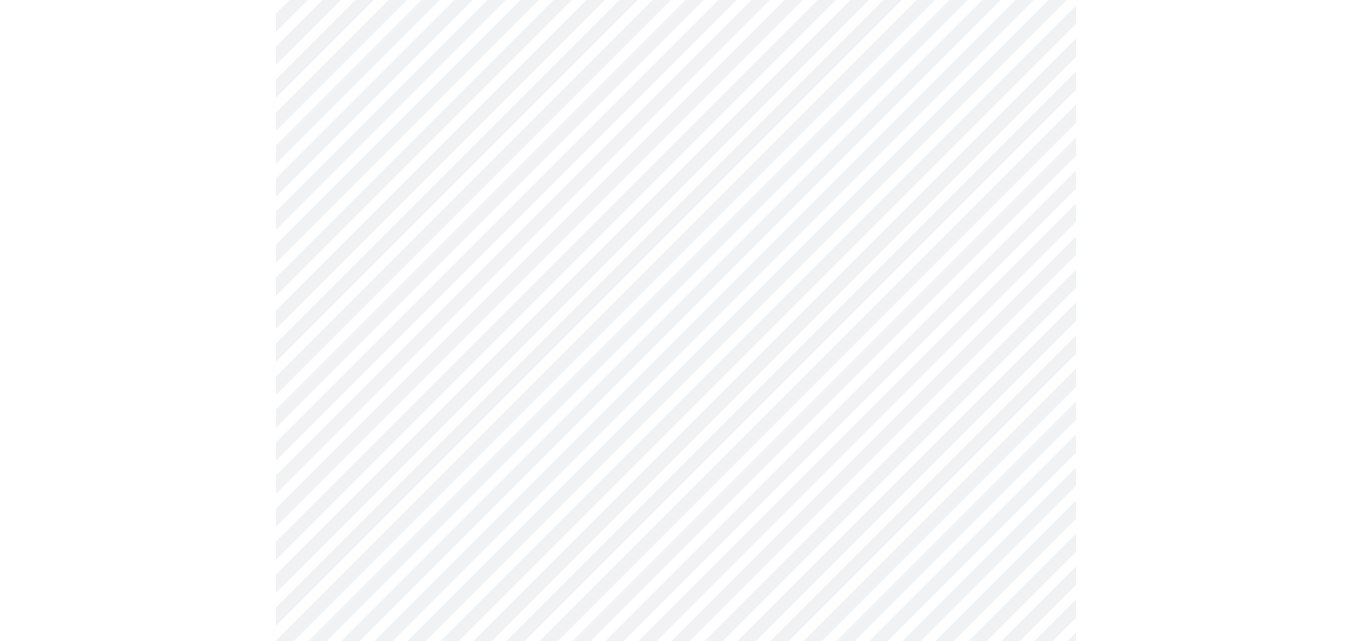 scroll, scrollTop: 1044, scrollLeft: 0, axis: vertical 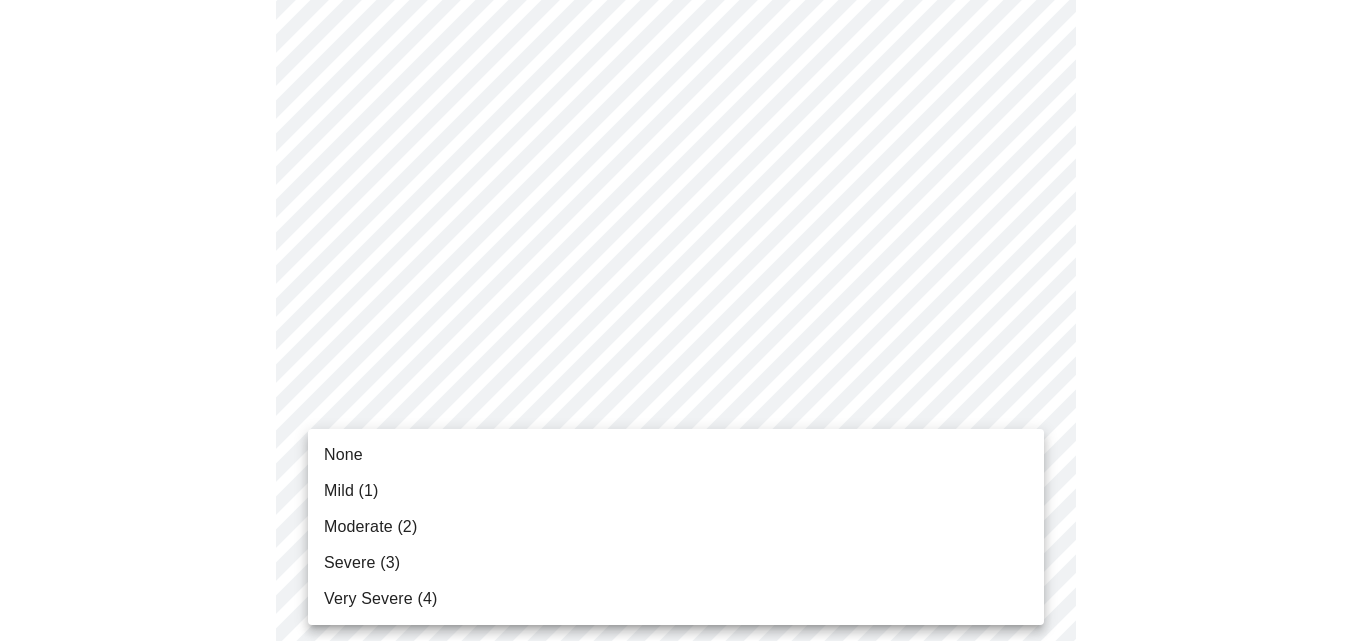 click on "MyMenopauseRx Appointments Messaging Labs Uploads Medications Community Refer a Friend Hi [FIRST]   Intake Questions for [DATE] @ [TIME]-[TIME] 3  /  13 Settings Billing Invoices Log out None Mild (1) Moderate (2) Severe (3) Very Severe (4)" at bounding box center [683, 196] 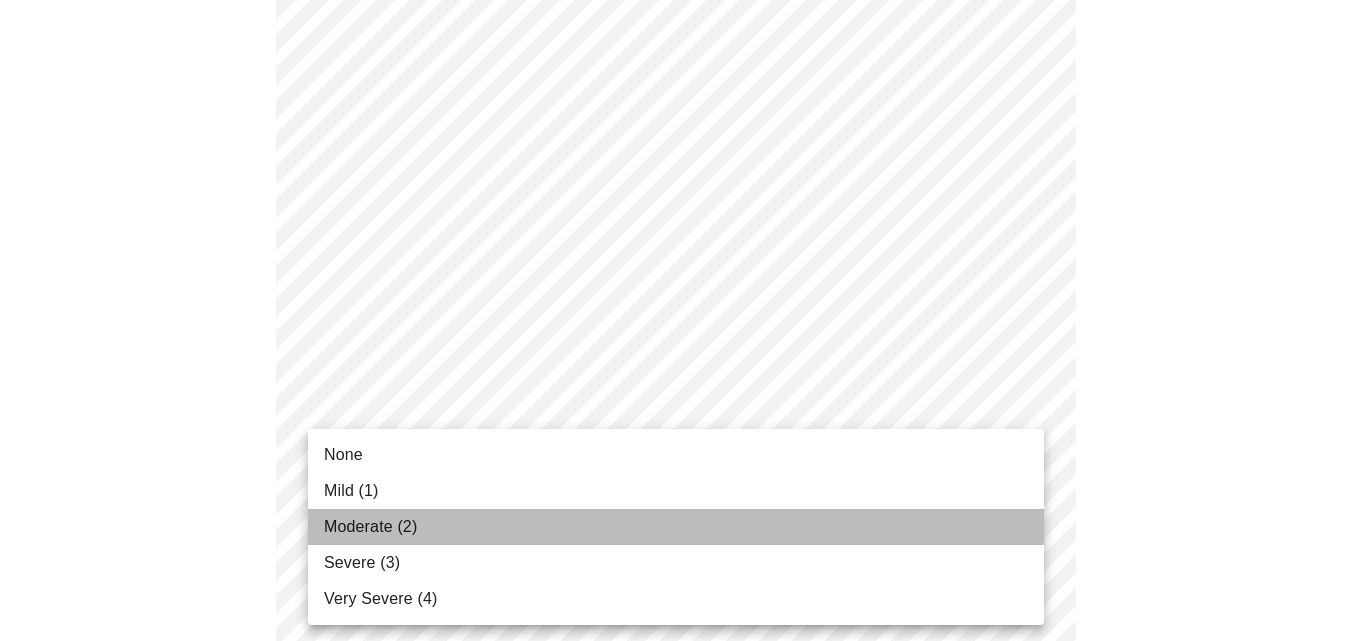 click on "Moderate (2)" at bounding box center (676, 527) 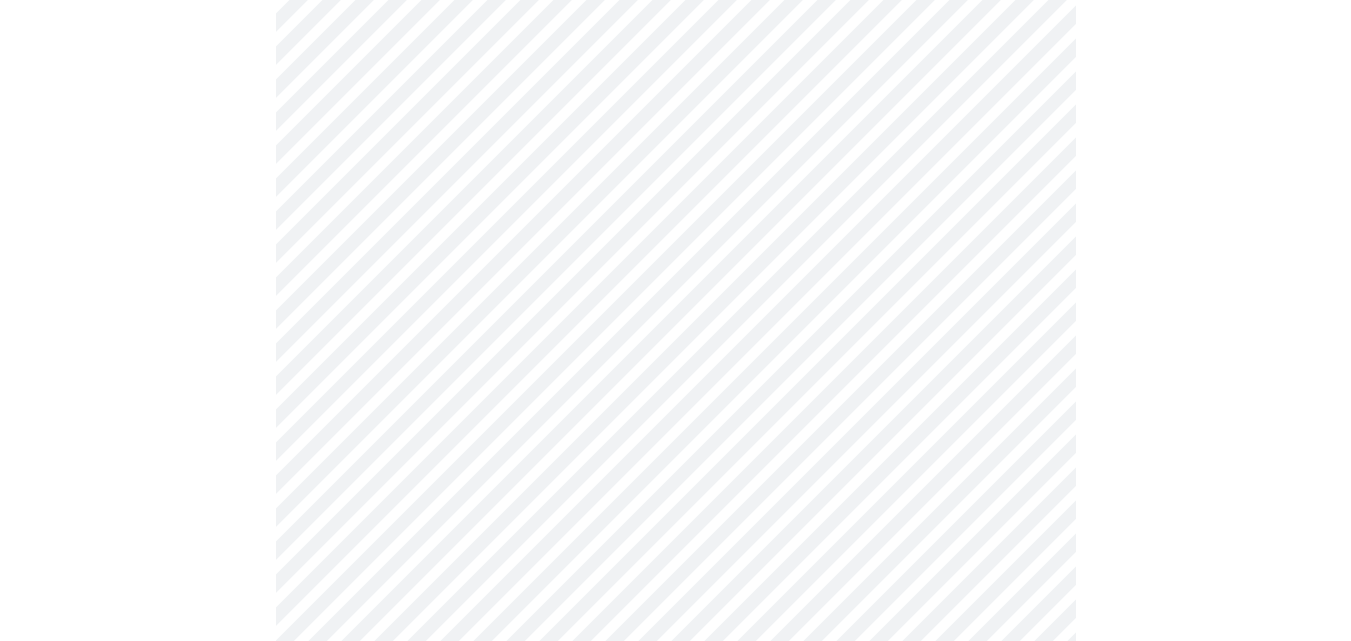 scroll, scrollTop: 1201, scrollLeft: 0, axis: vertical 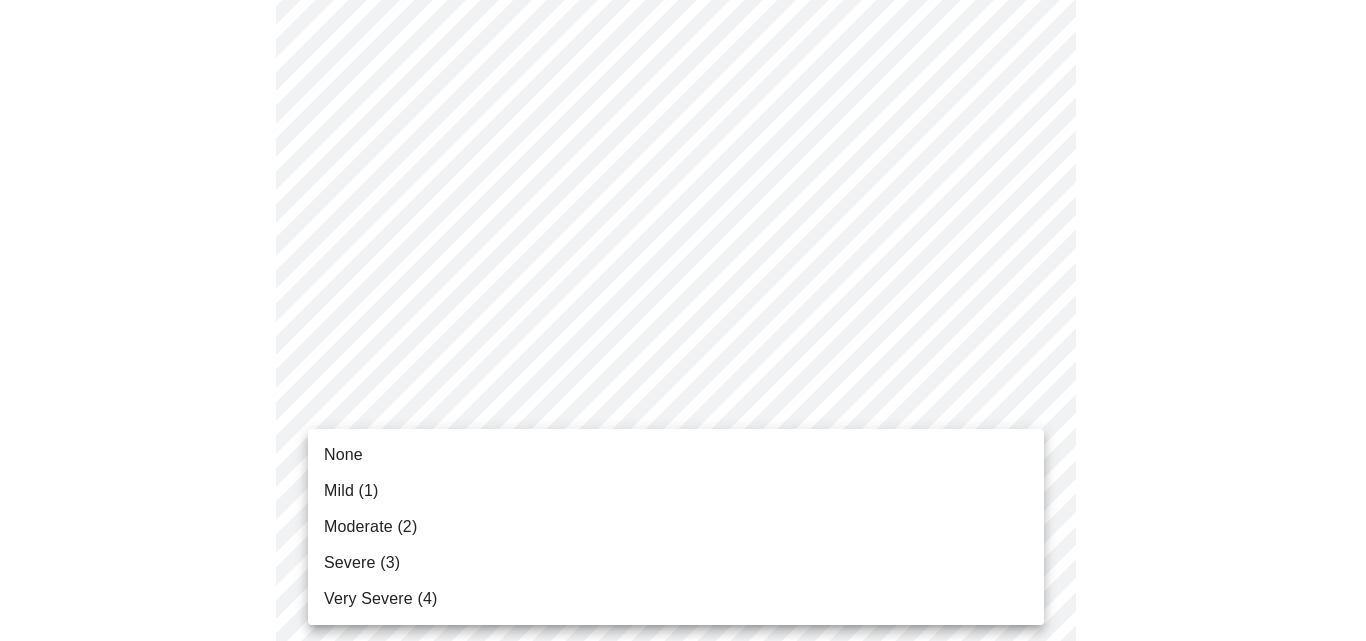 click on "MyMenopauseRx Appointments Messaging Labs Uploads Medications Community Refer a Friend Hi [FIRST]   Intake Questions for [DATE] @ [TIME]-[TIME] 3  /  13 Settings Billing Invoices Log out None Mild (1) Moderate (2) Severe (3) Very Severe (4)" at bounding box center [683, -11] 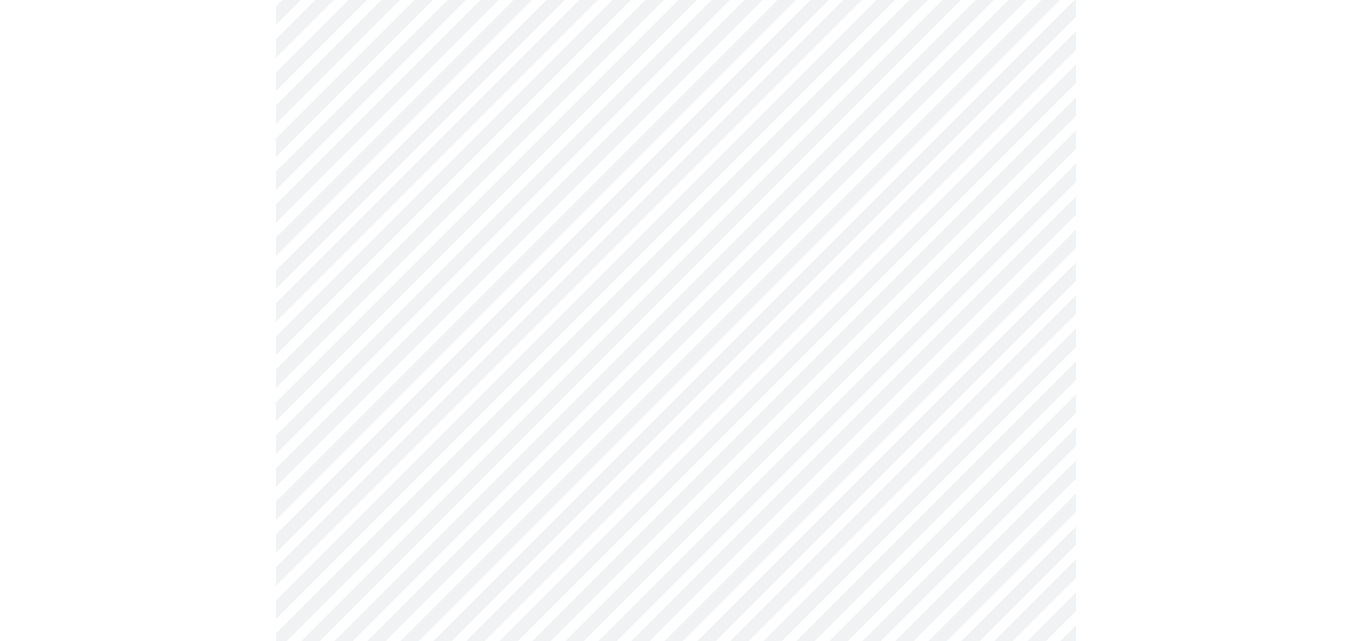 click on "MyMenopauseRx Appointments Messaging Labs Uploads Medications Community Refer a Friend Hi [FIRST]   Intake Questions for [DATE] @ [TIME]-[TIME] 3  /  13 Settings Billing Invoices Log out" at bounding box center [675, -25] 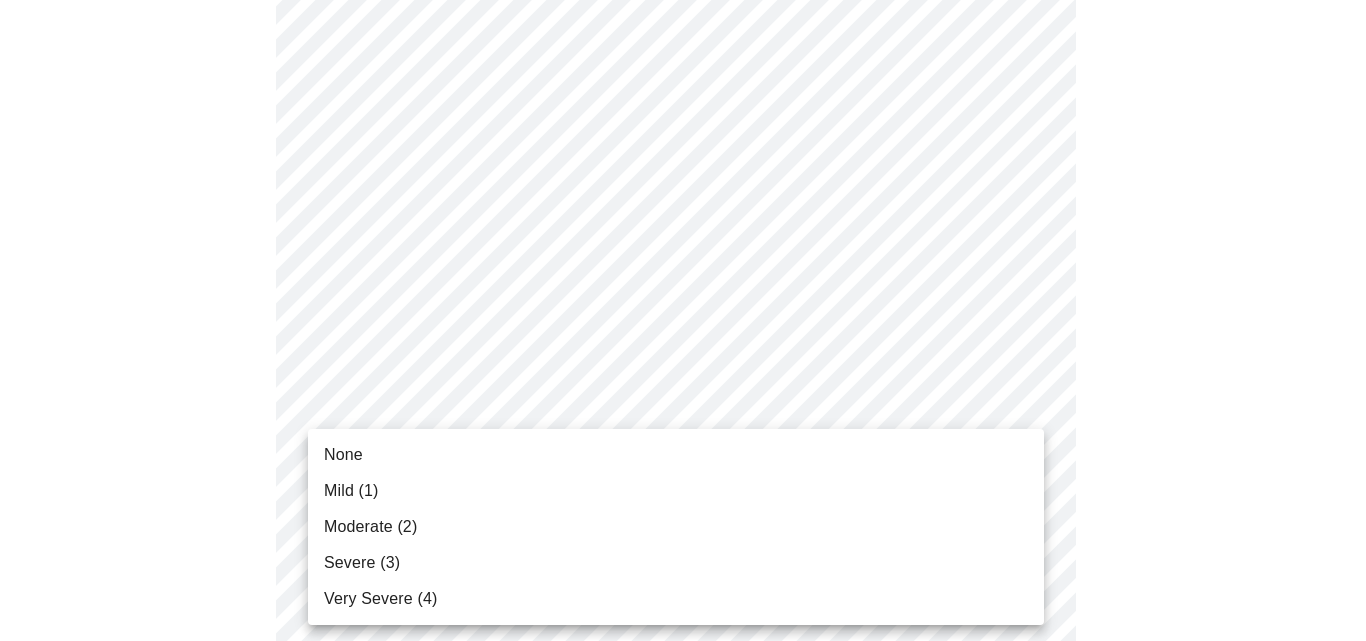click on "Mild (1)" at bounding box center (676, 491) 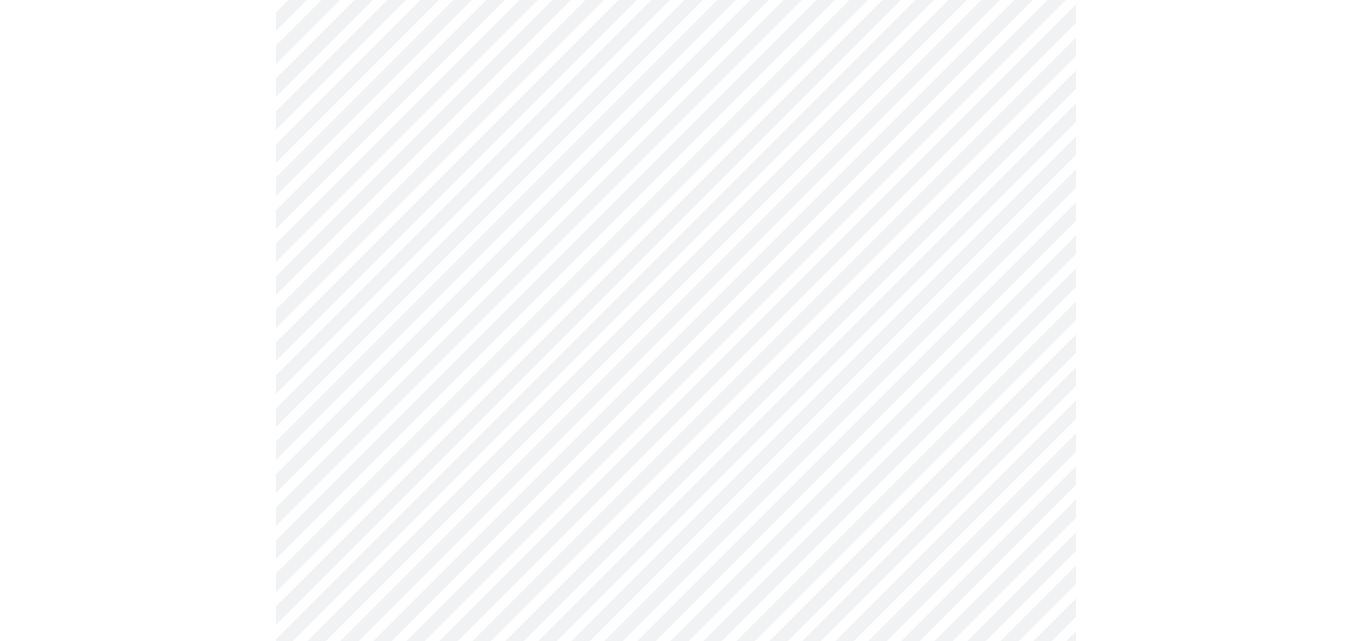 scroll, scrollTop: 1481, scrollLeft: 0, axis: vertical 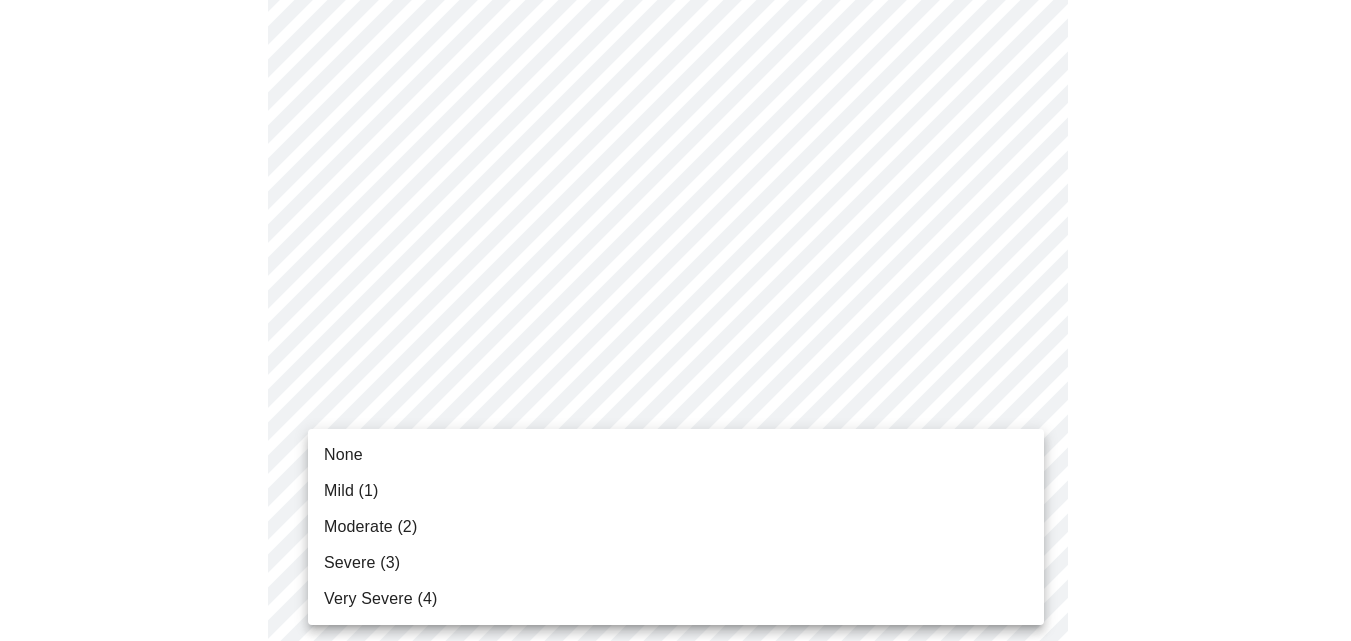 click on "MyMenopauseRx Appointments Messaging Labs Uploads Medications Community Refer a Friend Hi [FIRST]   Intake Questions for [DATE] @ [TIME]-[TIME] 3  /  13 Settings Billing Invoices Log out None Mild (1) Moderate (2) Severe (3) Very Severe (4)" at bounding box center [675, -283] 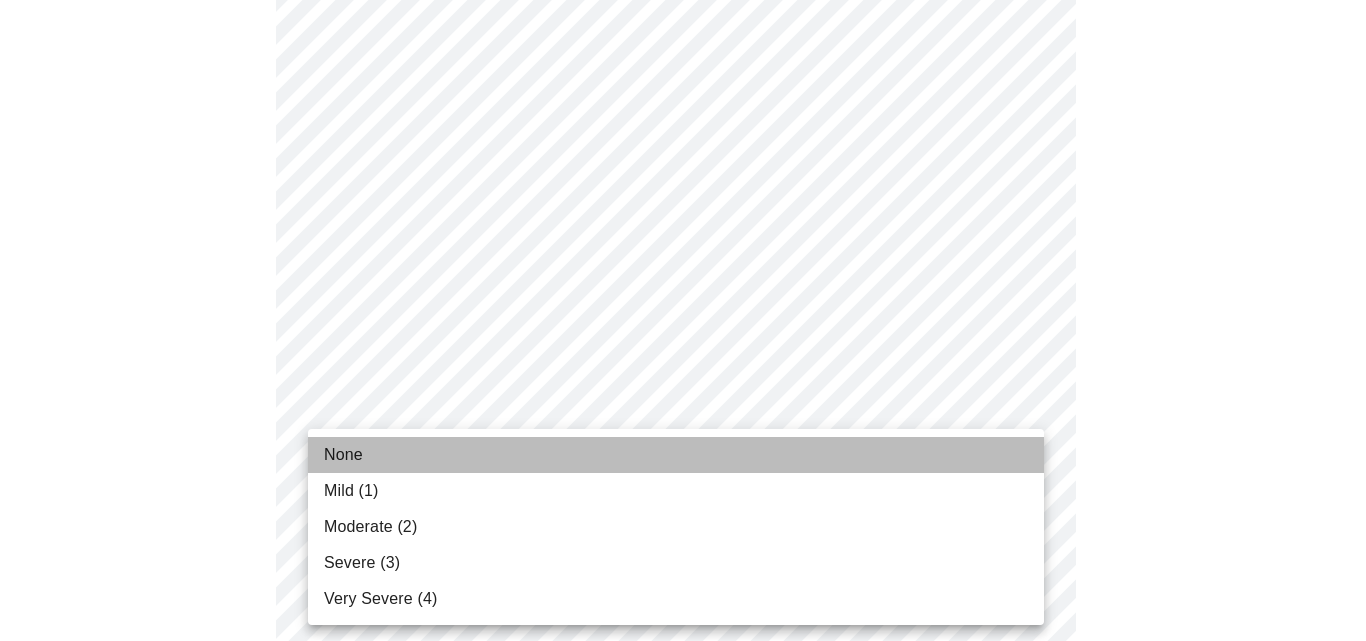 click on "None" at bounding box center [676, 455] 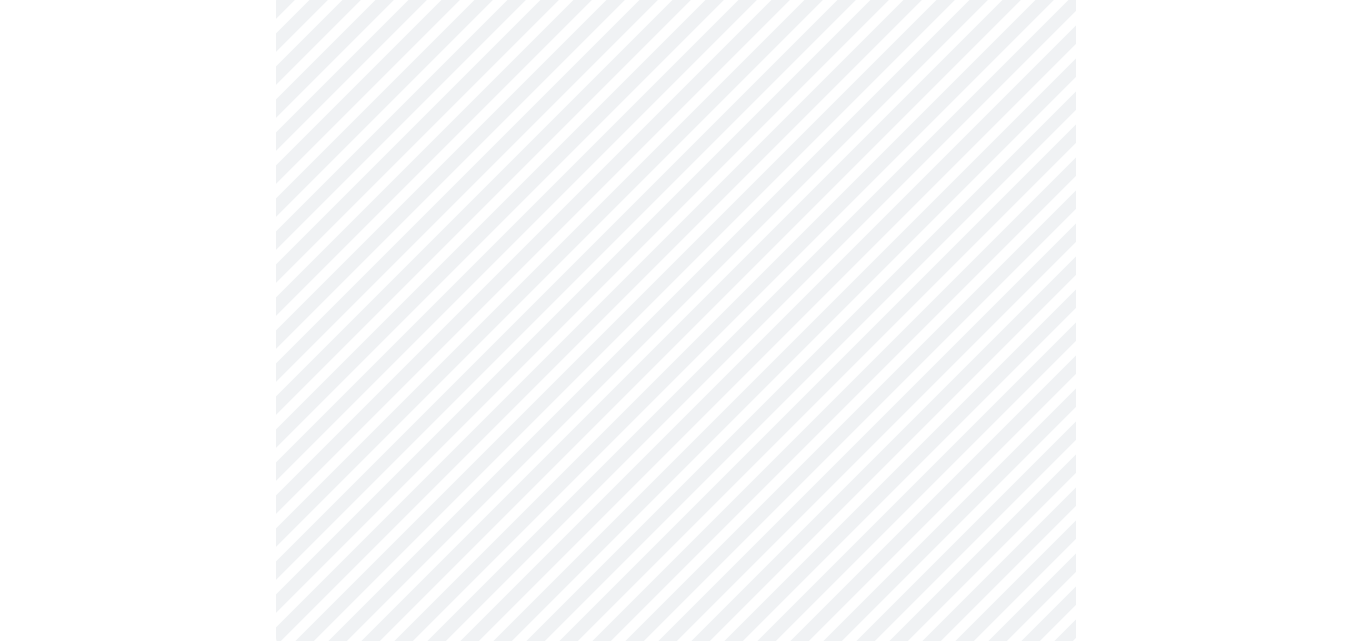 scroll, scrollTop: 1676, scrollLeft: 0, axis: vertical 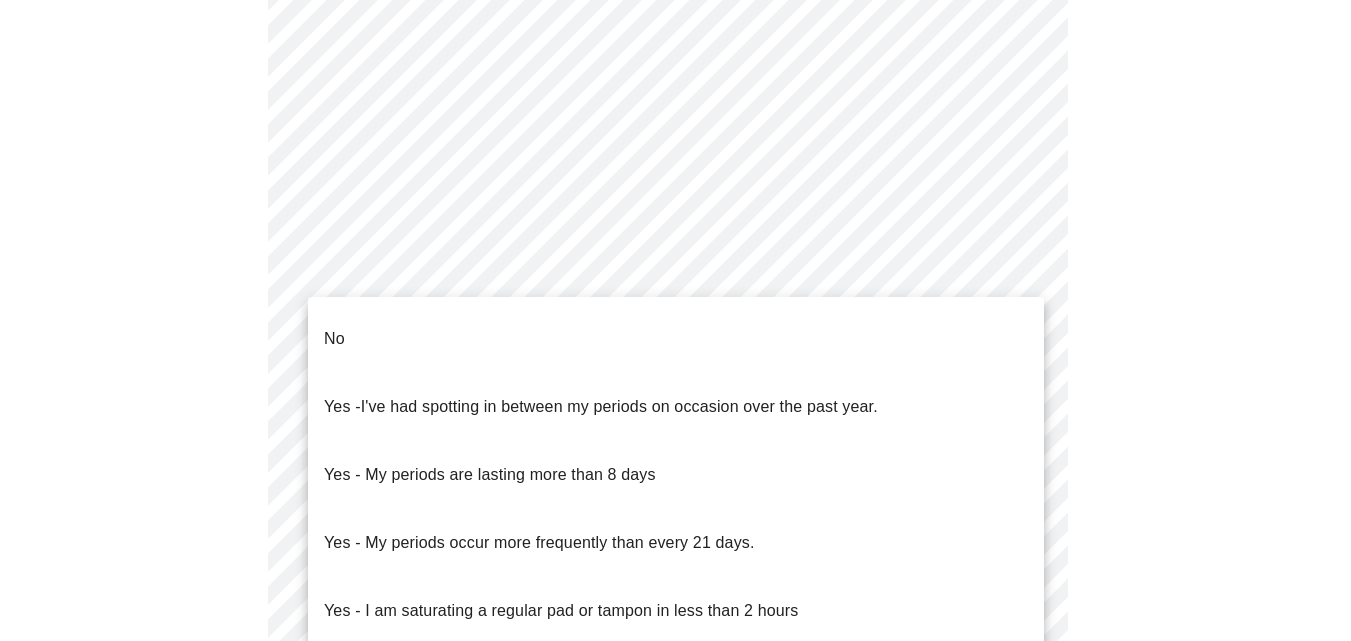click on "MyMenopauseRx Appointments Messaging Labs Uploads Medications Community Refer a Friend Hi [FIRST]   Intake Questions for [DATE] @ [TIME]-[TIME] 4  /  13 Settings Billing Invoices Log out No
Yes -  I've had spotting in between my periods on occasion over the past year.
Yes - My periods are lasting more than 8 days
Yes - My periods occur more frequently than every 21 days.
Yes - I am saturating a regular pad or tampon in less than 2 hours
Yes - I had bleeding or spotting (even a tinge) after going 12 months without a period" at bounding box center [675, 297] 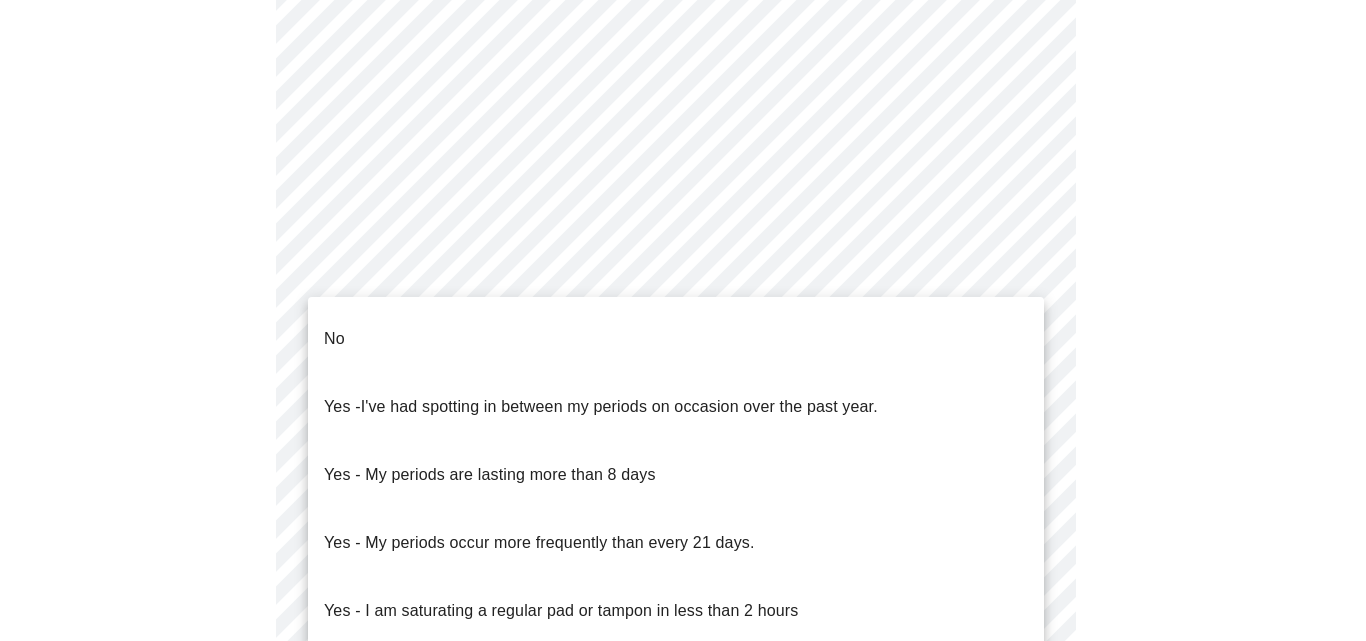 click on "No" at bounding box center [676, 339] 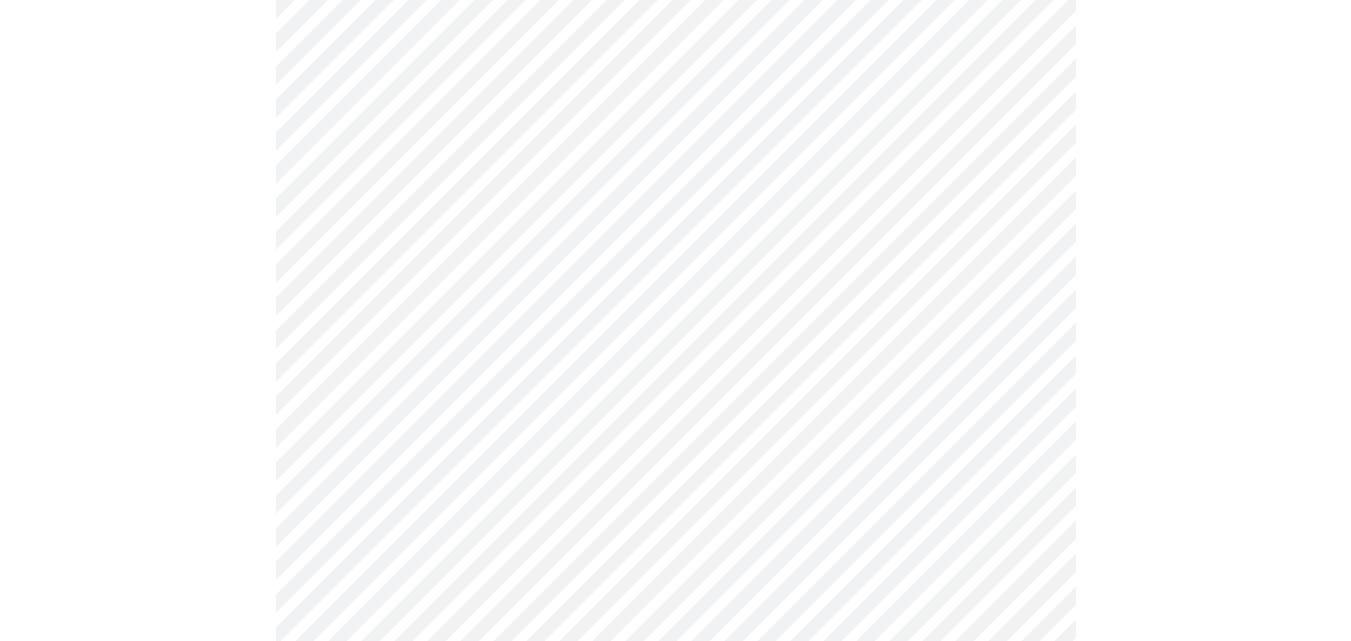 scroll, scrollTop: 890, scrollLeft: 0, axis: vertical 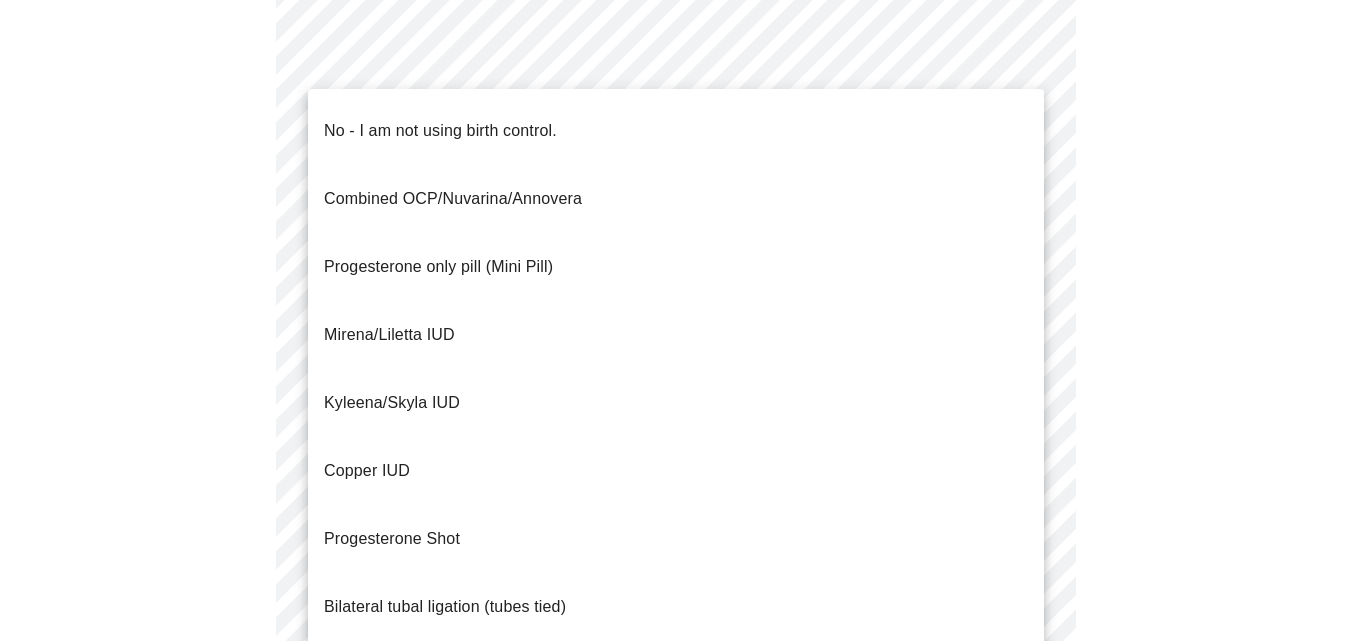 click on "MyMenopauseRx Appointments Messaging Labs Uploads Medications Community Refer a Friend Hi [FIRST]   Intake Questions for [DATE] @ [TIME]-[TIME] 4  /  13 Settings Billing Invoices Log out I don't have an IUD.
Copper - inserted less than 10 years ago.
Mirena/Liletta inserted less than 5 years ago.
Mirena/Liletta inserted more than 5 years ago.
Kyleena, inserted more than 5 years ago." at bounding box center [683, 58] 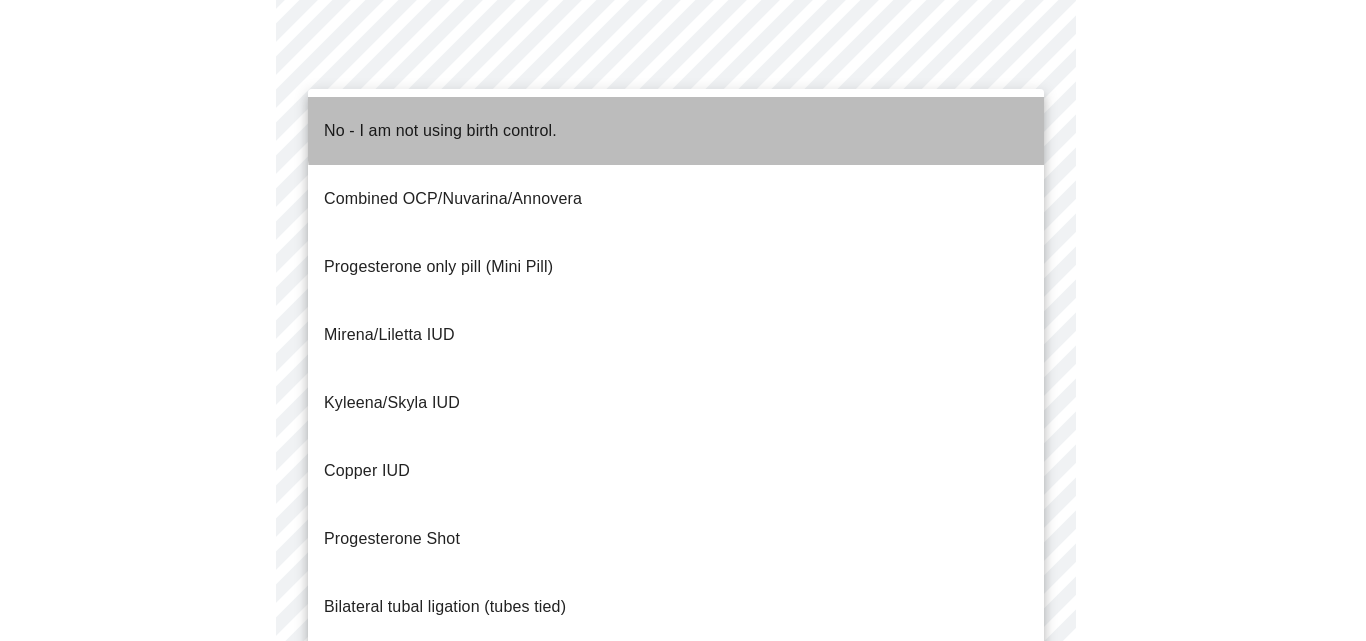 click on "No - I am not using birth control." at bounding box center [676, 131] 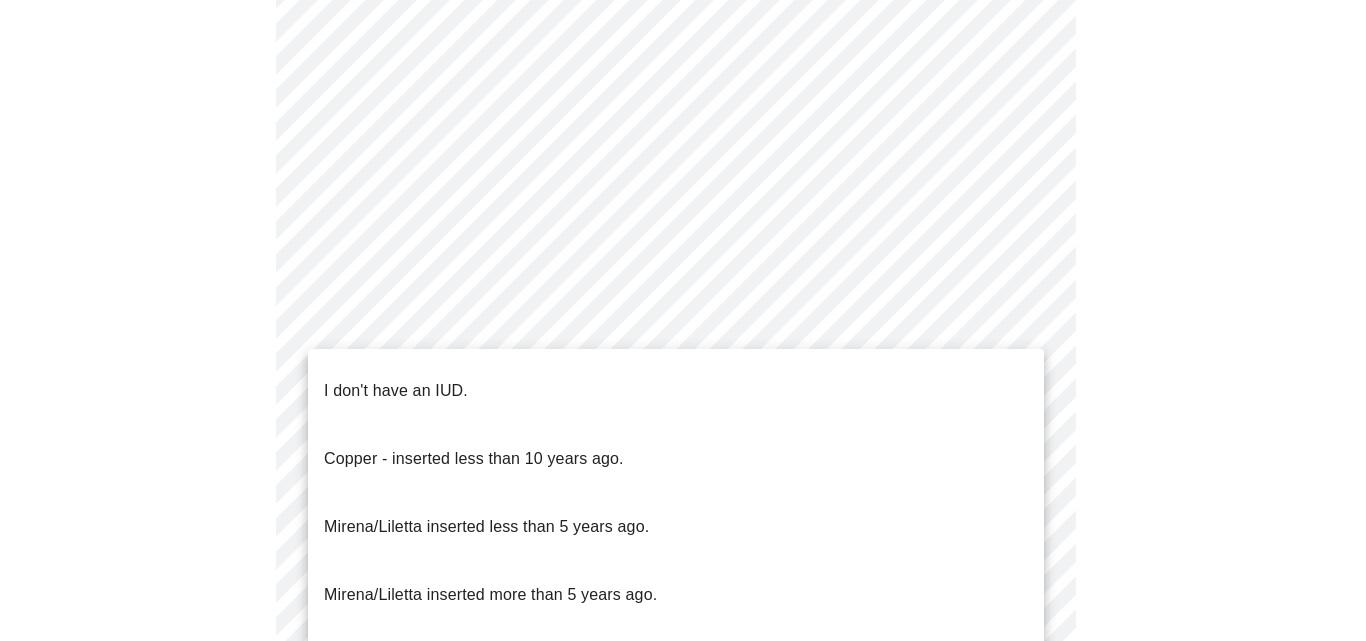 click on "MyMenopauseRx Appointments Messaging Labs Uploads Medications Community Refer a Friend Hi [FIRST]   Intake Questions for [DATE] @ [TIME]-[TIME] 4  /  13 Settings Billing Invoices Log out I don't have an IUD.
Copper - inserted less than 10 years ago.
Mirena/Liletta inserted less than 5 years ago.
Mirena/Liletta inserted more than 5 years ago.
Kyleena, inserted more than 5 years ago." at bounding box center [683, 52] 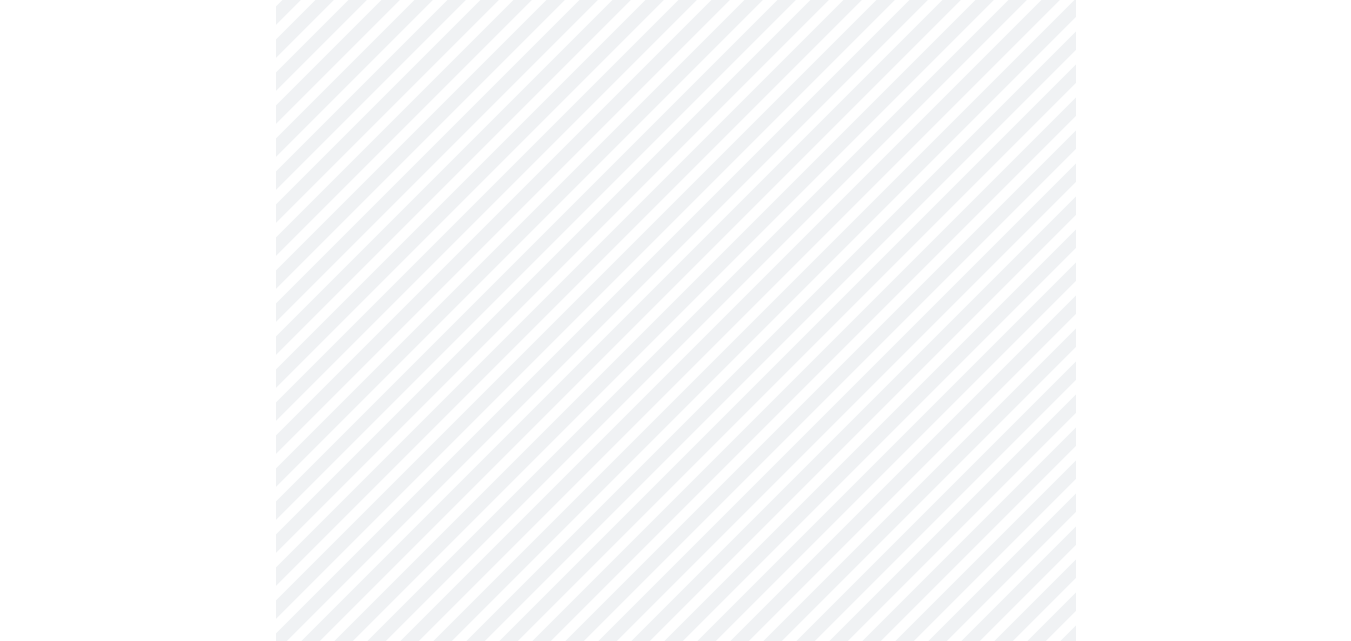 scroll, scrollTop: 1078, scrollLeft: 0, axis: vertical 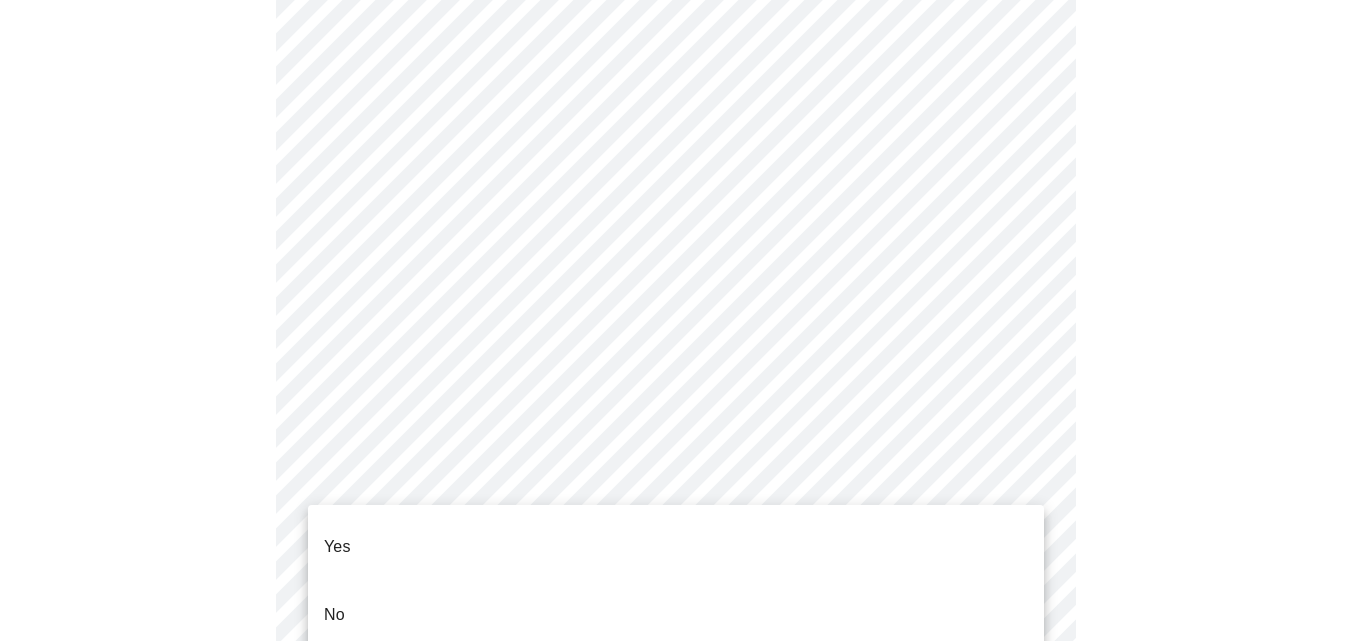 click on "MyMenopauseRx Appointments Messaging Labs Uploads Medications Community Refer a Friend Hi [FIRST]   Intake Questions for [DATE] @ [TIME]-[TIME] 4  /  13 Settings Billing Invoices Log out Yes
No" at bounding box center [683, -142] 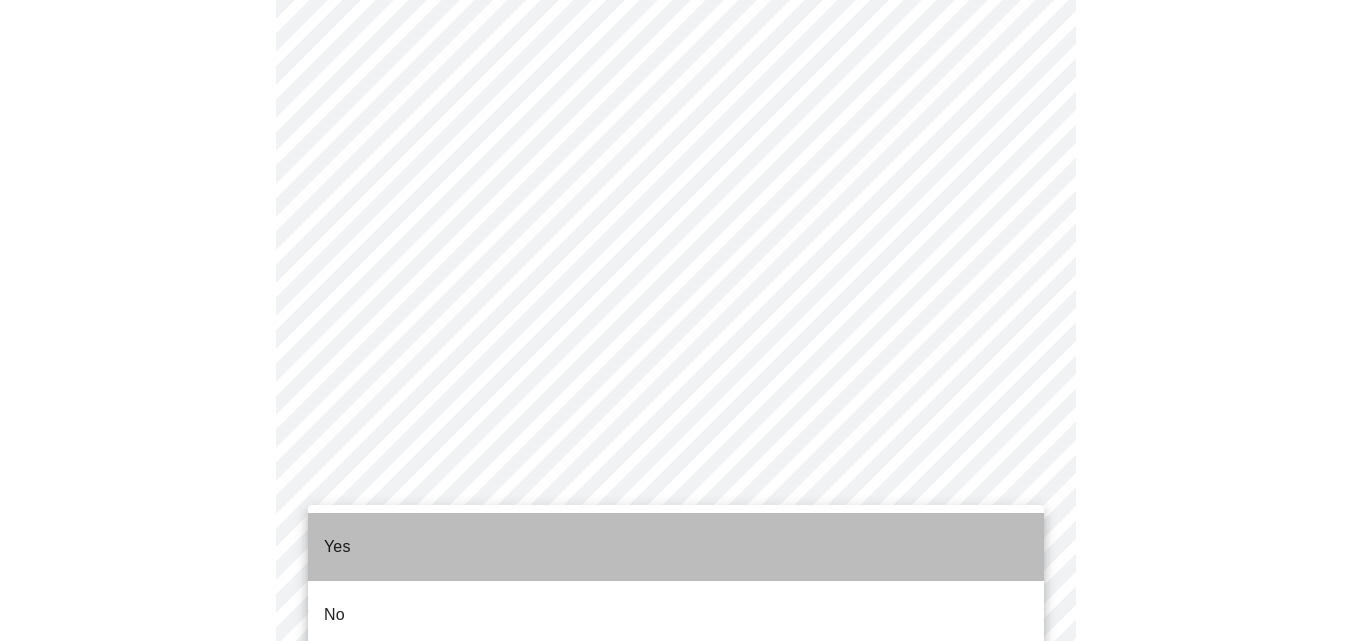 click on "Yes" at bounding box center (676, 547) 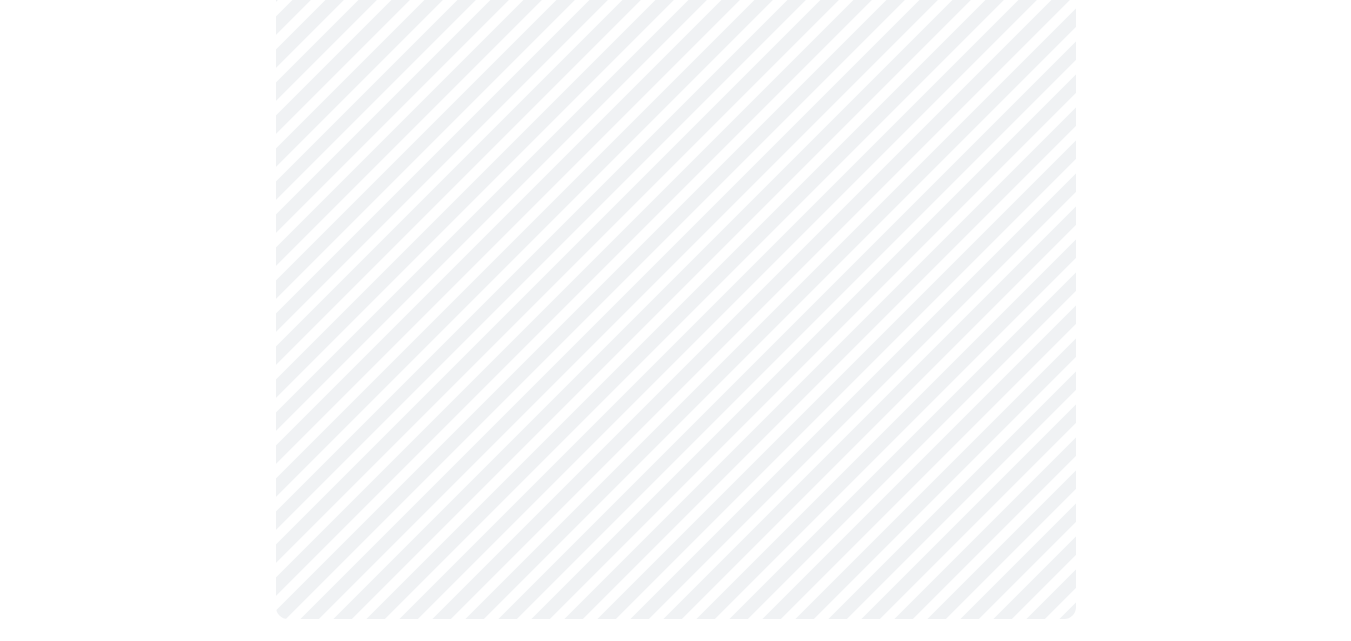 scroll, scrollTop: 1204, scrollLeft: 0, axis: vertical 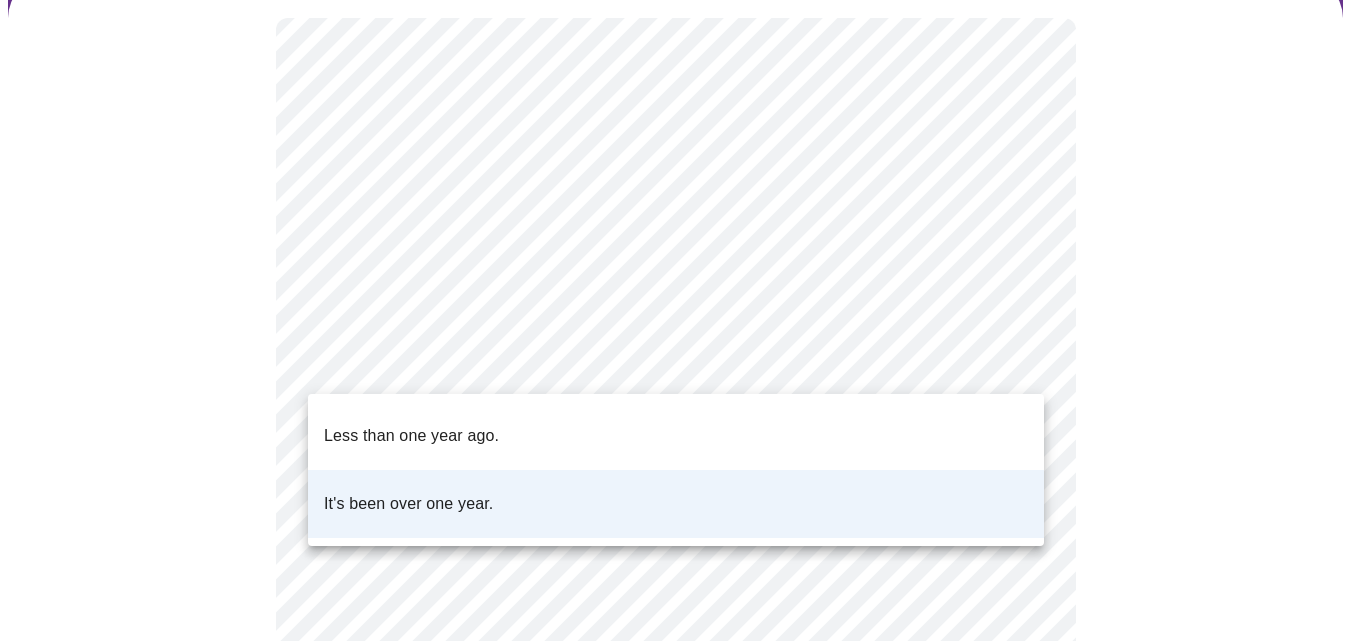 click on "MyMenopauseRx Appointments Messaging Labs Uploads Medications Community Refer a Friend Hi [FIRST]   Intake Questions for [DATE] @ [TIME]-[TIME] 5  /  13 Settings Billing Invoices Log out Less than one year ago.
It's been over one year." at bounding box center [683, 485] 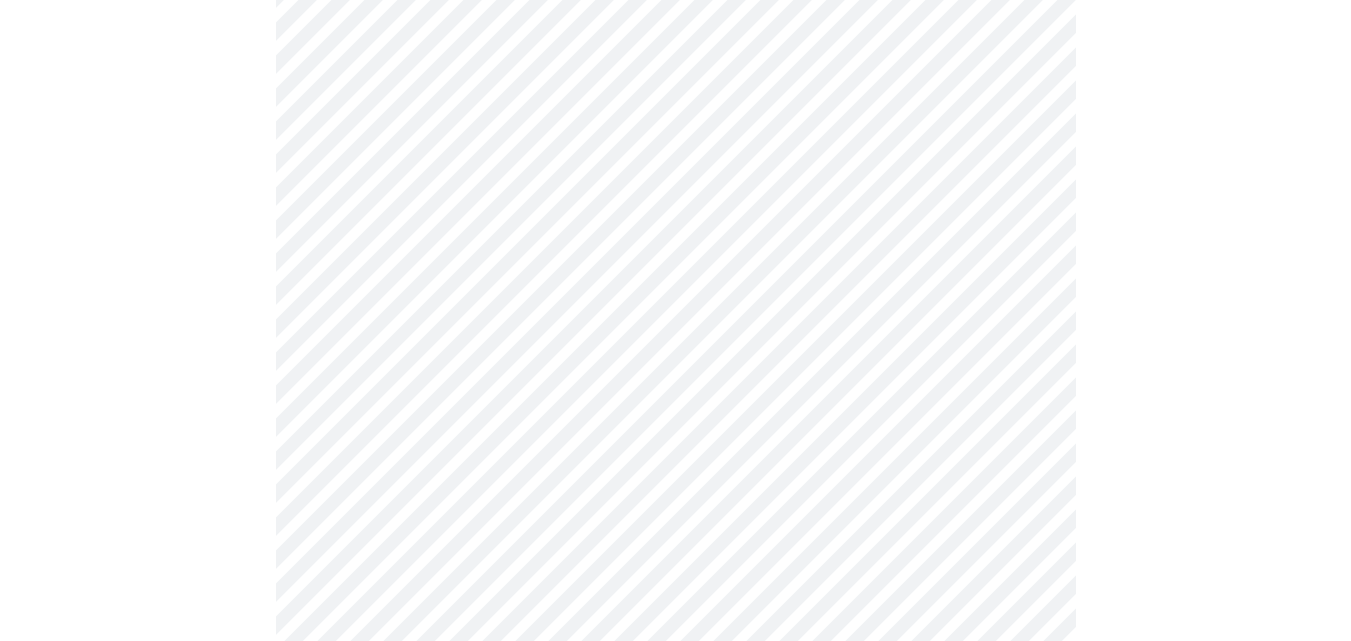 scroll, scrollTop: 246, scrollLeft: 0, axis: vertical 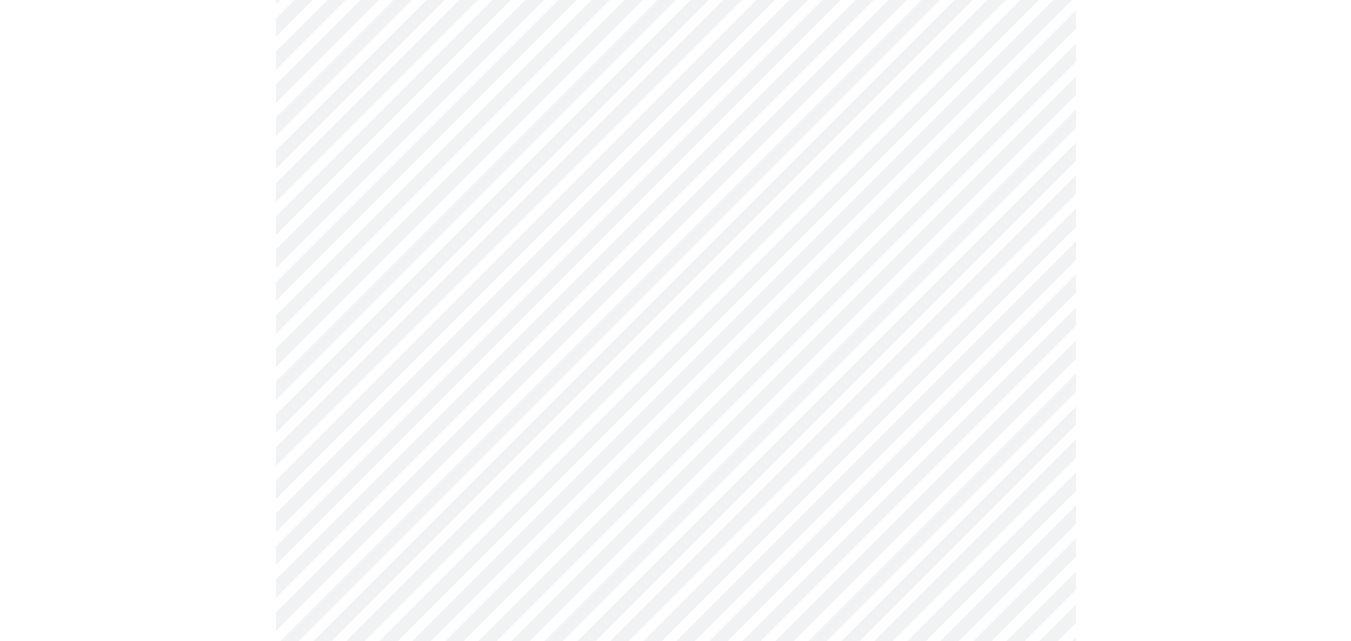 click on "MyMenopauseRx Appointments Messaging Labs Uploads Medications Community Refer a Friend Hi [FIRST]   Intake Questions for [DATE] @ [TIME]-[TIME] 7  /  13 Settings Billing Invoices Log out" at bounding box center (675, -1926) 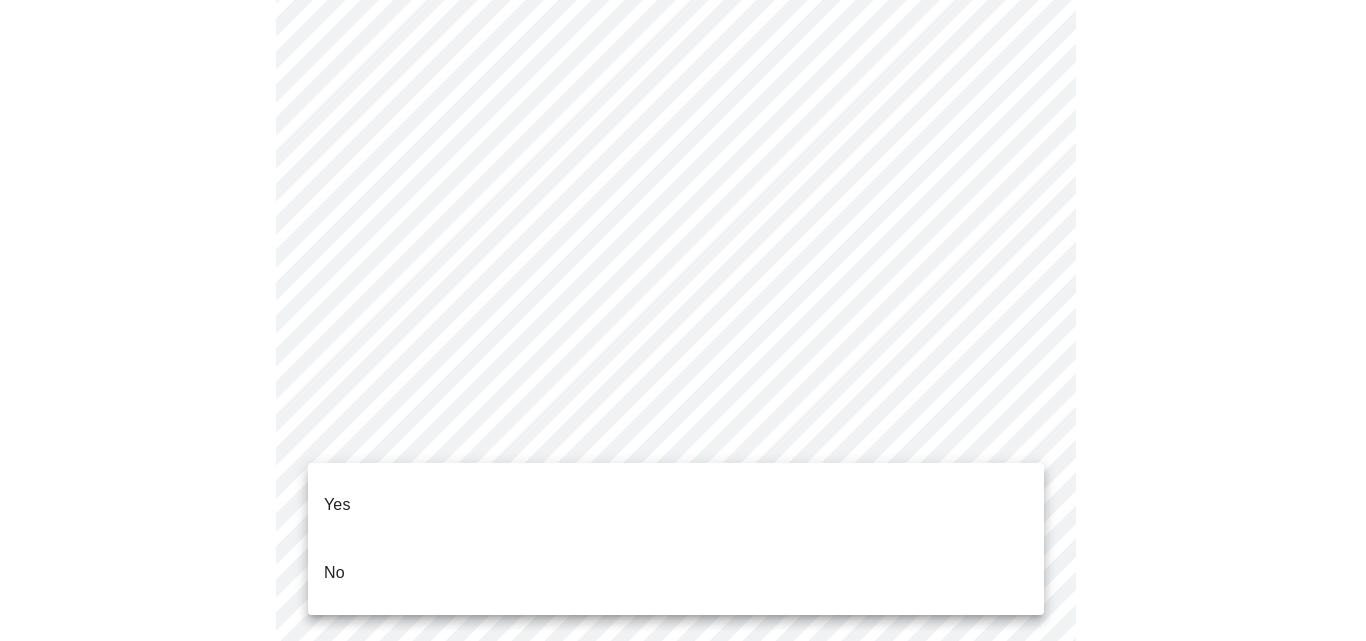 click on "No" at bounding box center [676, 573] 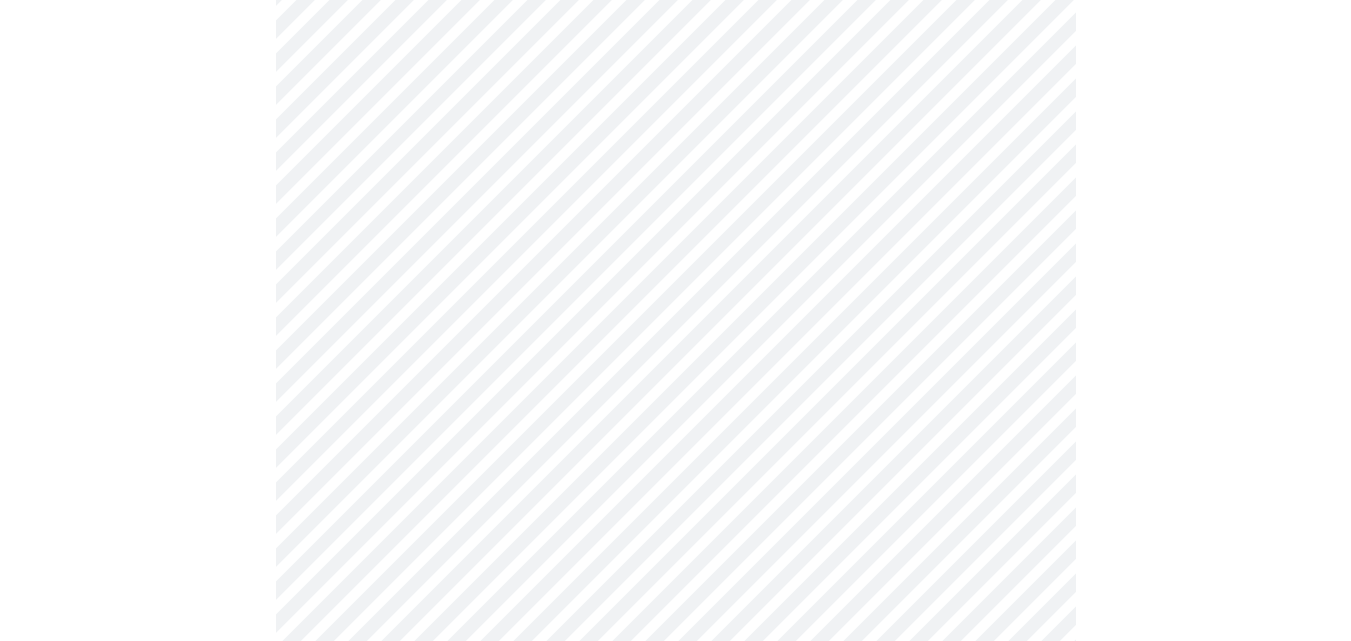 scroll, scrollTop: 5392, scrollLeft: 0, axis: vertical 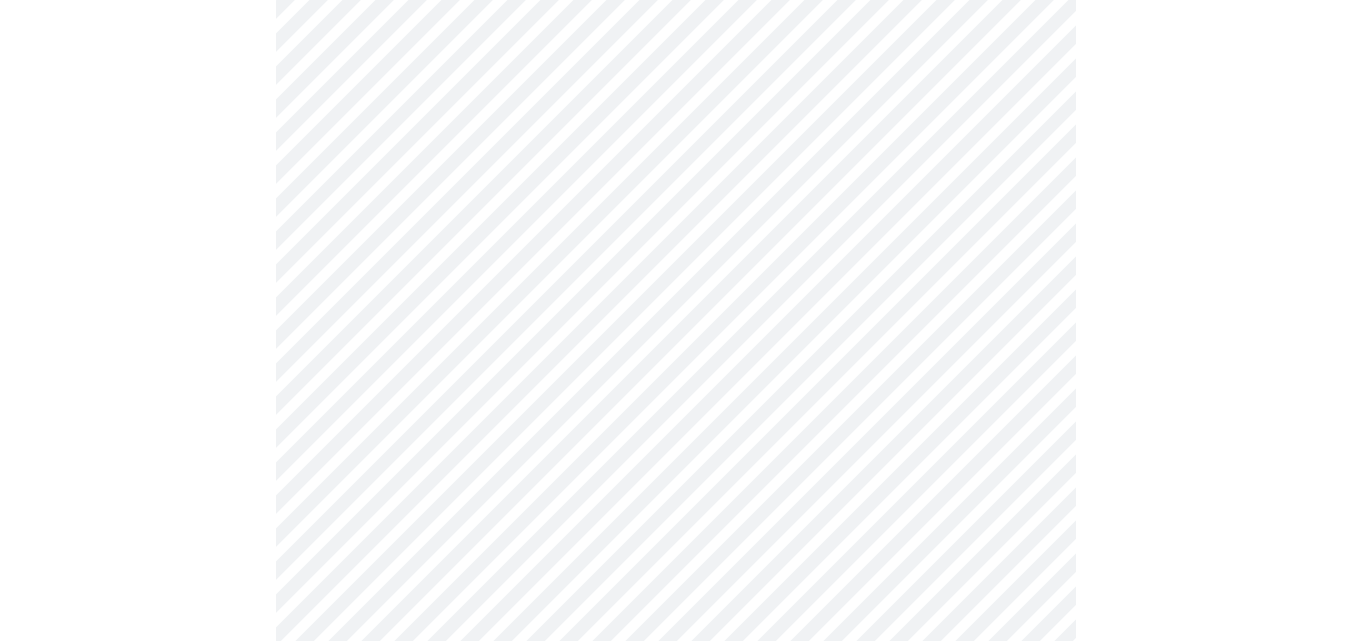 click at bounding box center (675, 67) 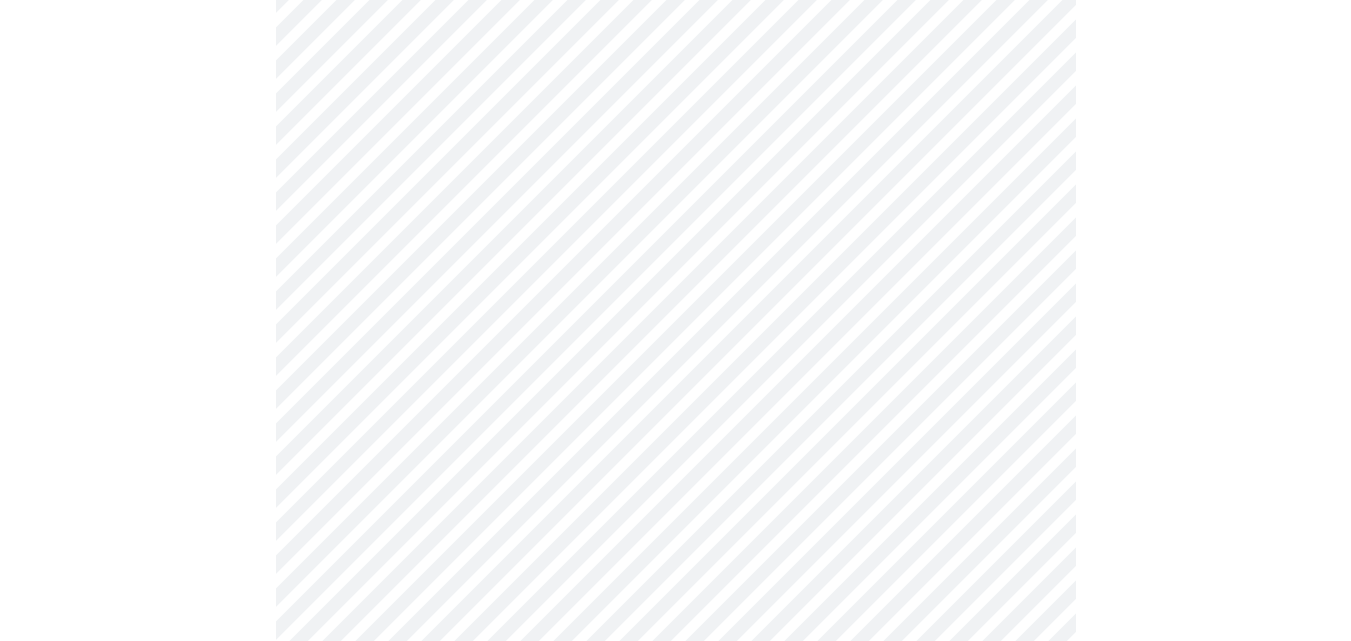 scroll, scrollTop: 1063, scrollLeft: 0, axis: vertical 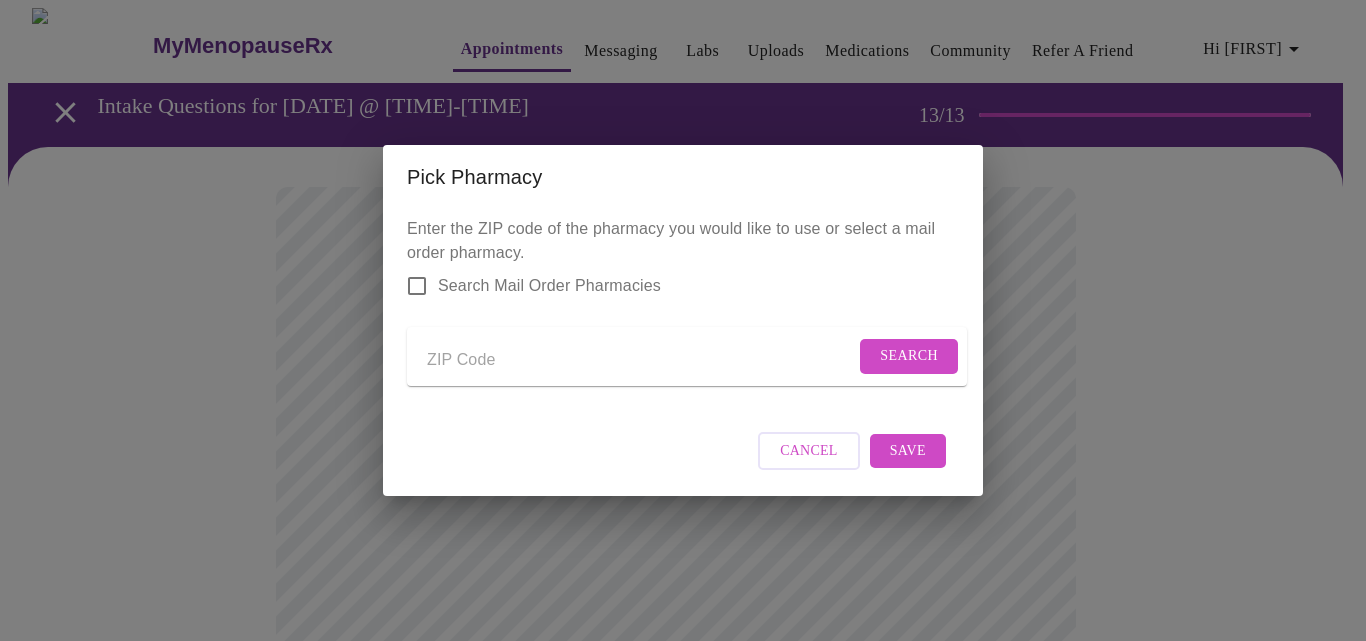 click at bounding box center (641, 360) 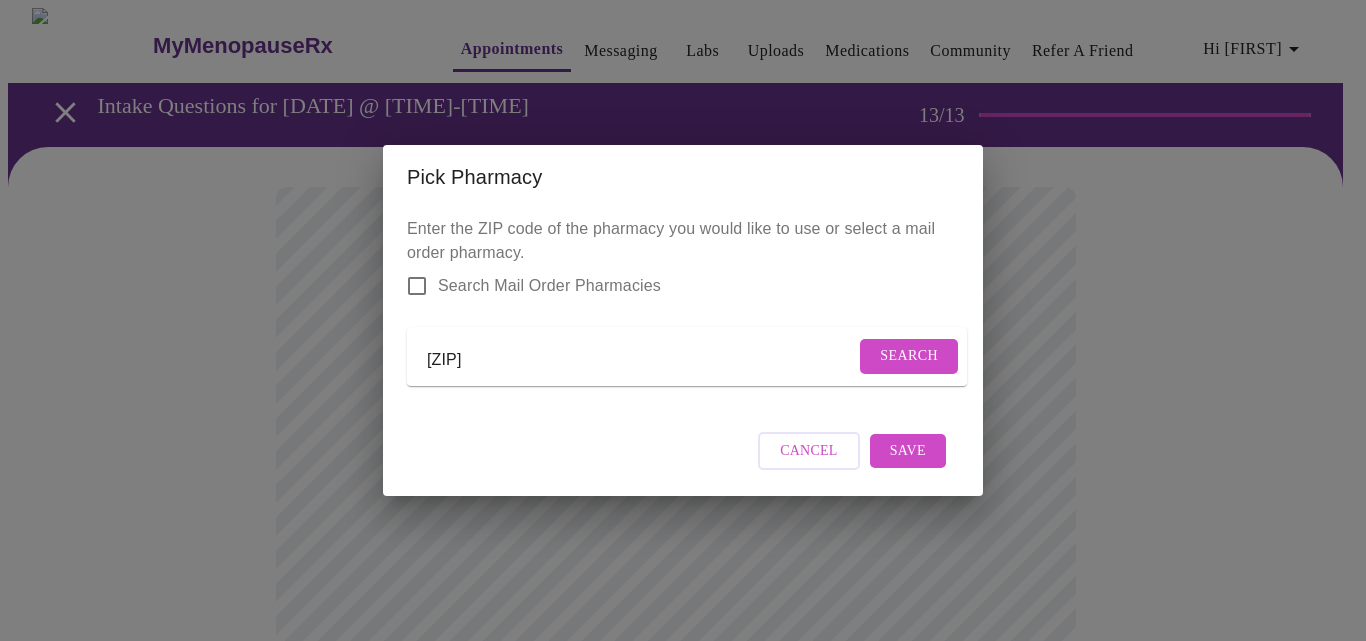 type on "[ZIP]" 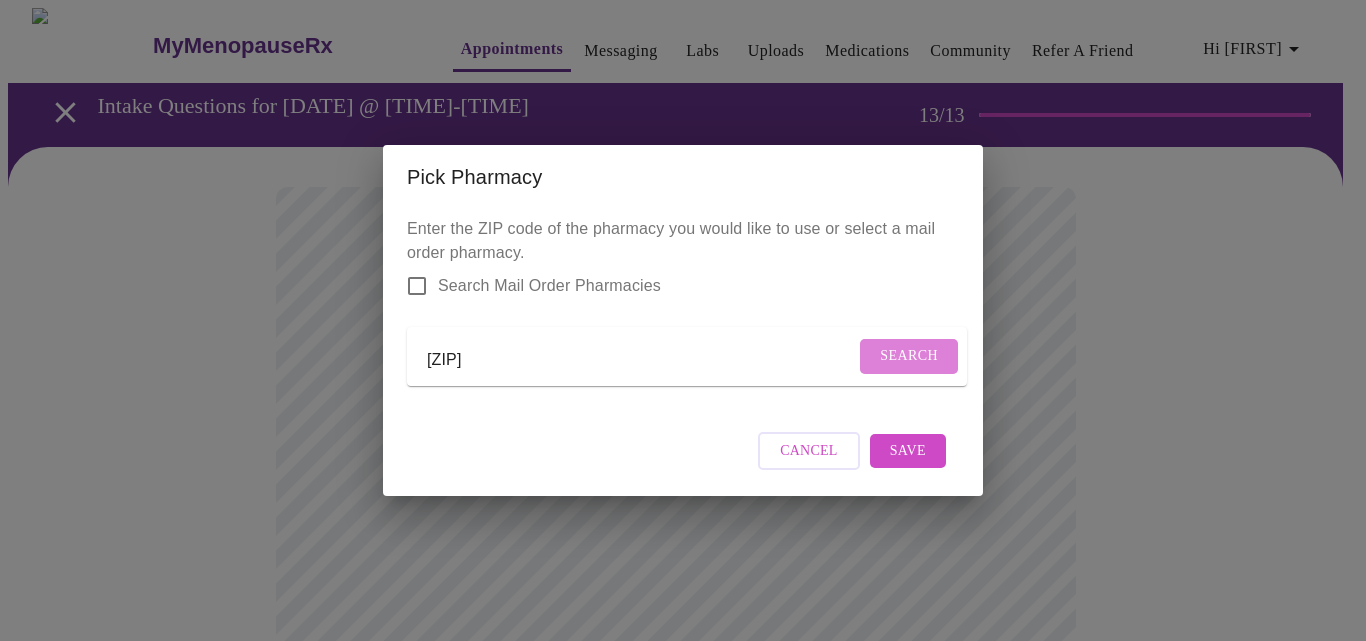 click on "Search" at bounding box center [909, 356] 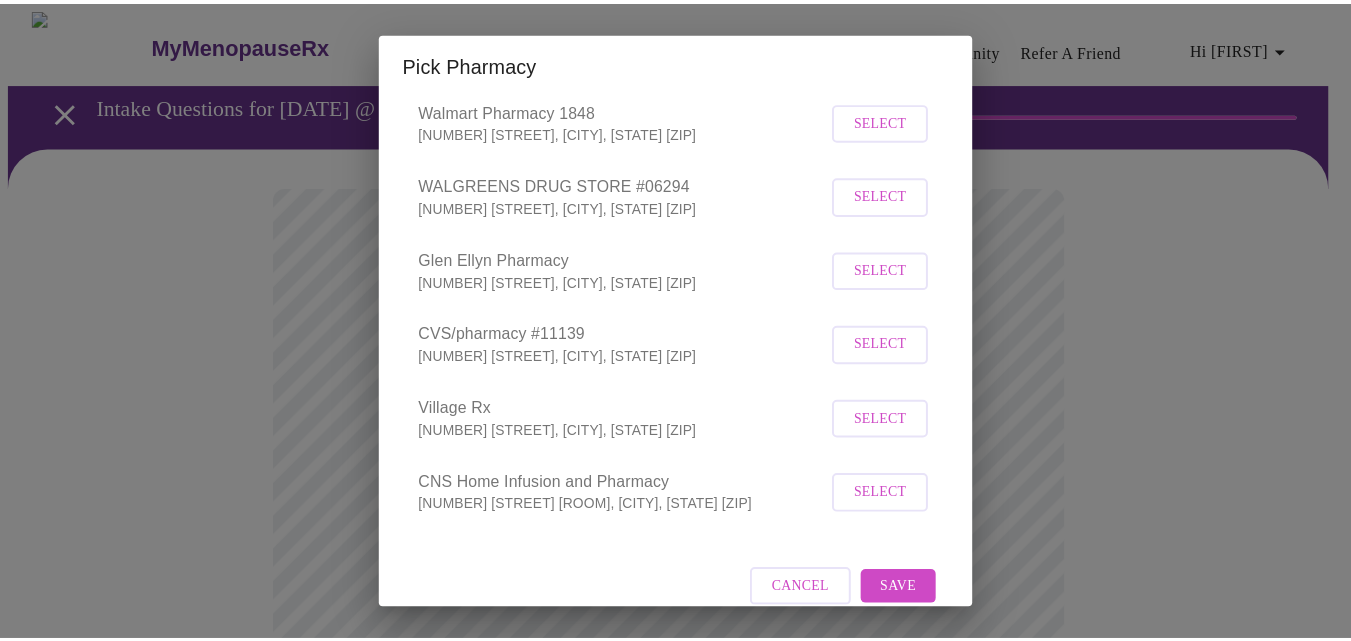 scroll, scrollTop: 0, scrollLeft: 0, axis: both 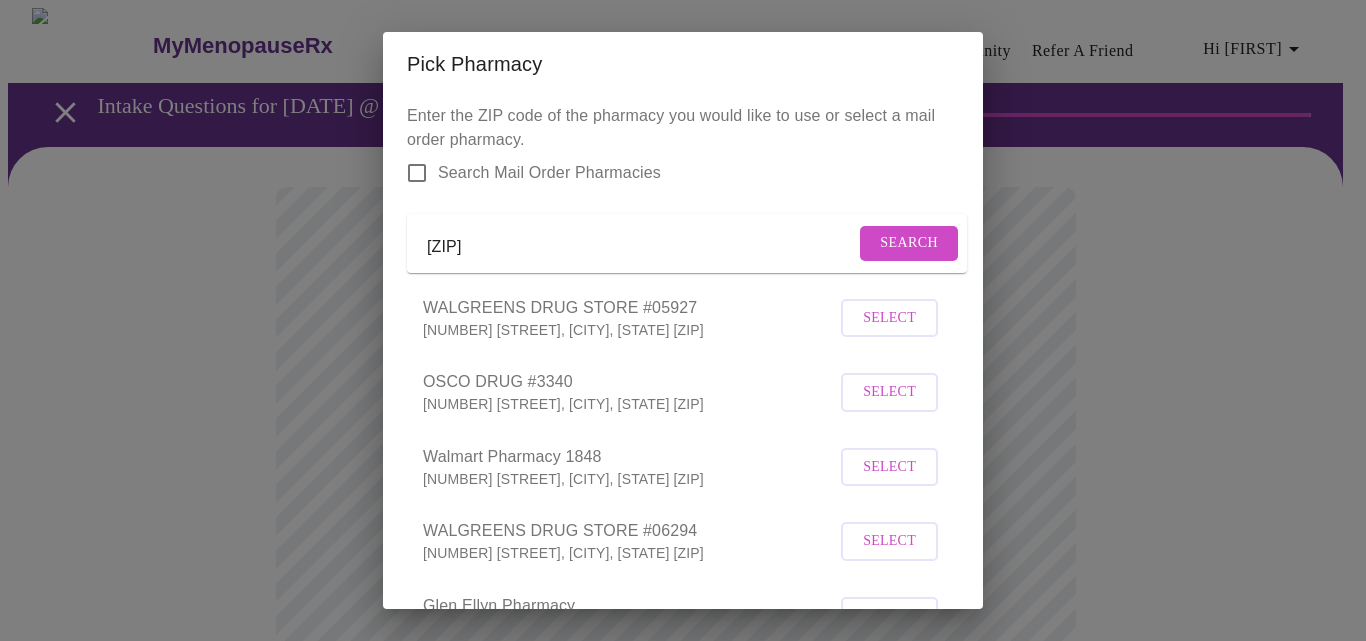 click on "Pick Pharmacy Enter the ZIP code of the pharmacy you would like to use or select a mail order pharmacy. Search Mail Order Pharmacies [ZIP] Search WALGREENS DRUG STORE #05927 [NUMBER] [STREET], [CITY], [STATE] [ZIP] Select OSCO DRUG #3340 [NUMBER] [STREET], [CITY], [STATE] [ZIP] Select Walmart Pharmacy [NUMBER] [NUMBER] [STREET], [CITY], [STATE] [ZIP] Select WALGREENS DRUG STORE #06294 [NUMBER] [STREET], [CITY], [STATE] [ZIP] Select Glen Ellyn Pharmacy [NUMBER] [STREET], [CITY], [STATE] [ZIP] Select CVS/pharmacy #11139 [NUMBER] [STREET], [CITY], [STATE] [ZIP] Select Village Rx [NUMBER] [STREET], [CITY], [STATE] [ZIP] Select CNS Home Infusion and Pharmacy [NUMBER] [STREET] [ROOM], [CITY], [STATE] [ZIP] Select Cancel Save" at bounding box center [683, 320] 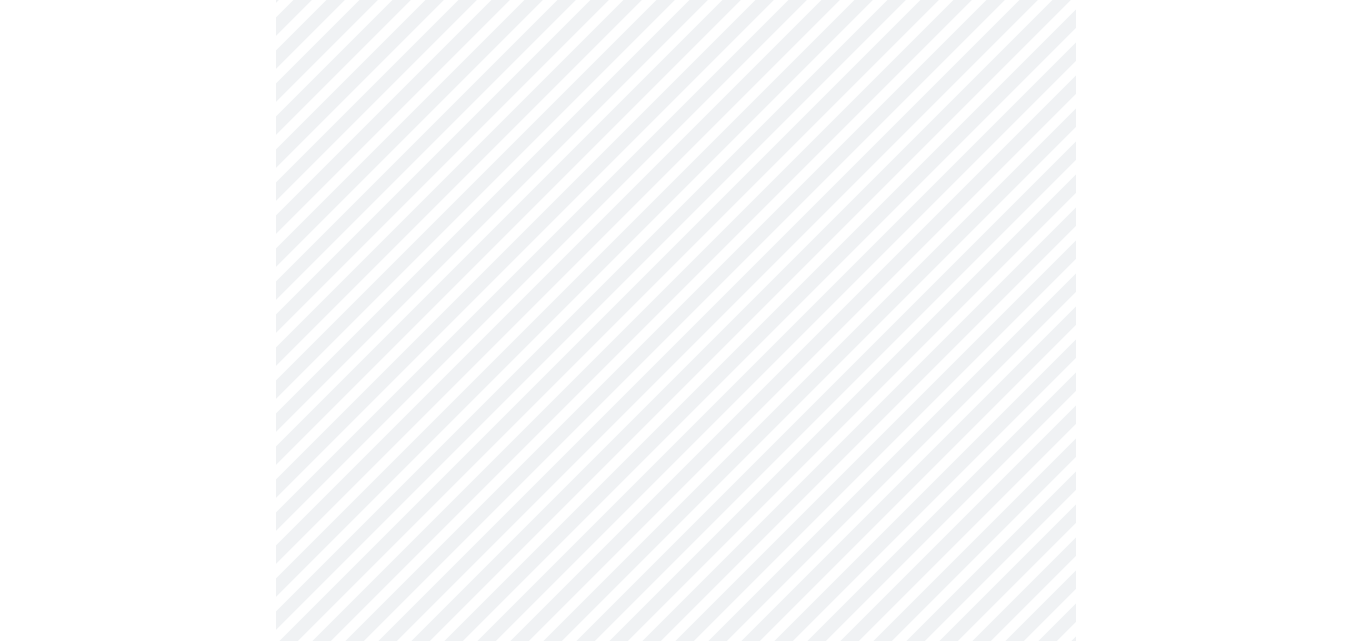 scroll, scrollTop: 384, scrollLeft: 0, axis: vertical 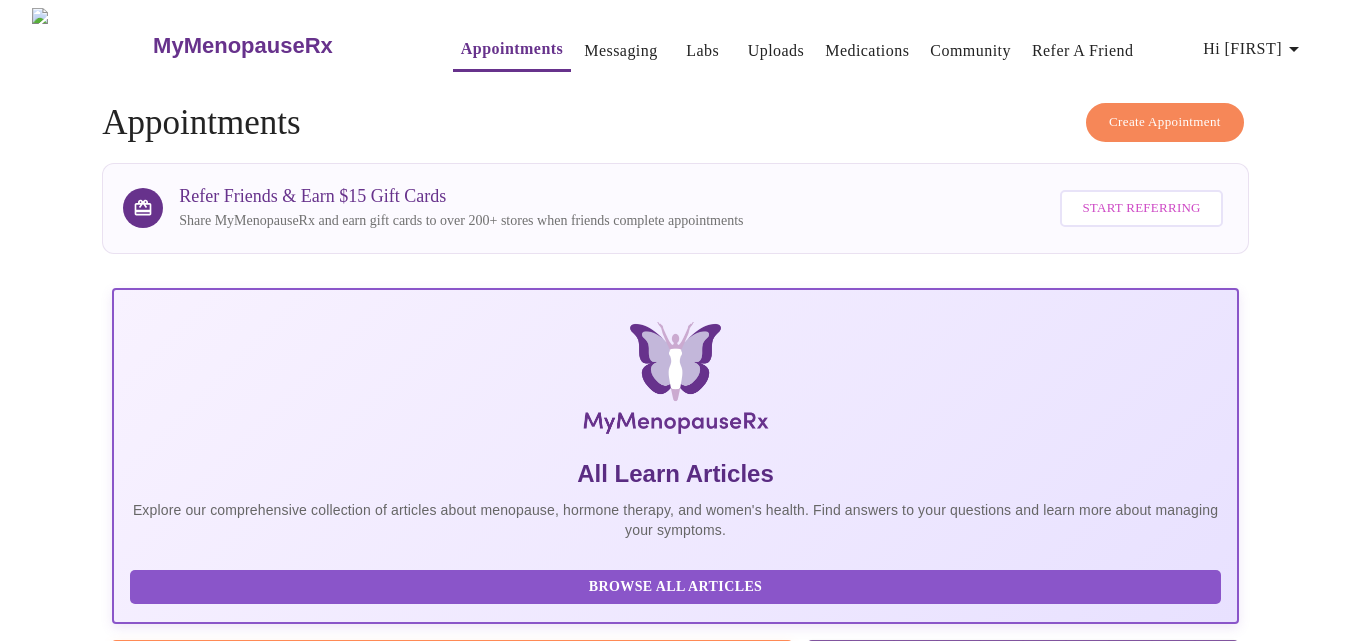 click on "Hi [FIRST]" at bounding box center [1254, 49] 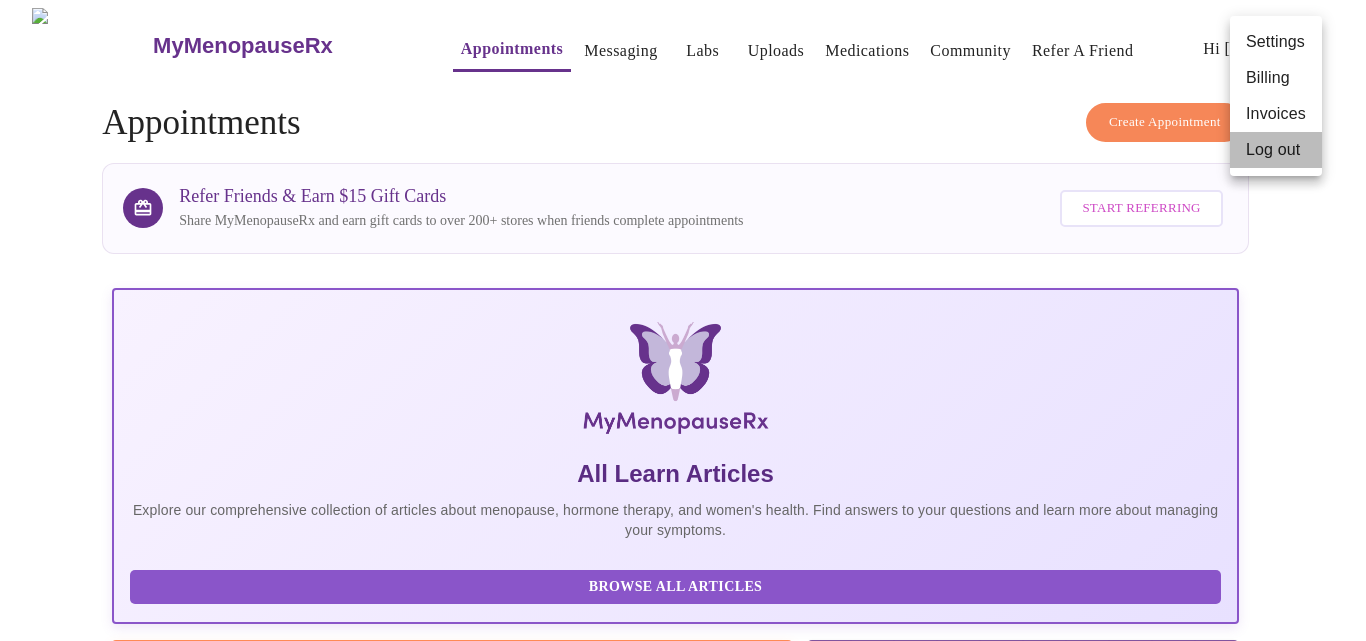 click on "Log out" at bounding box center [1276, 150] 